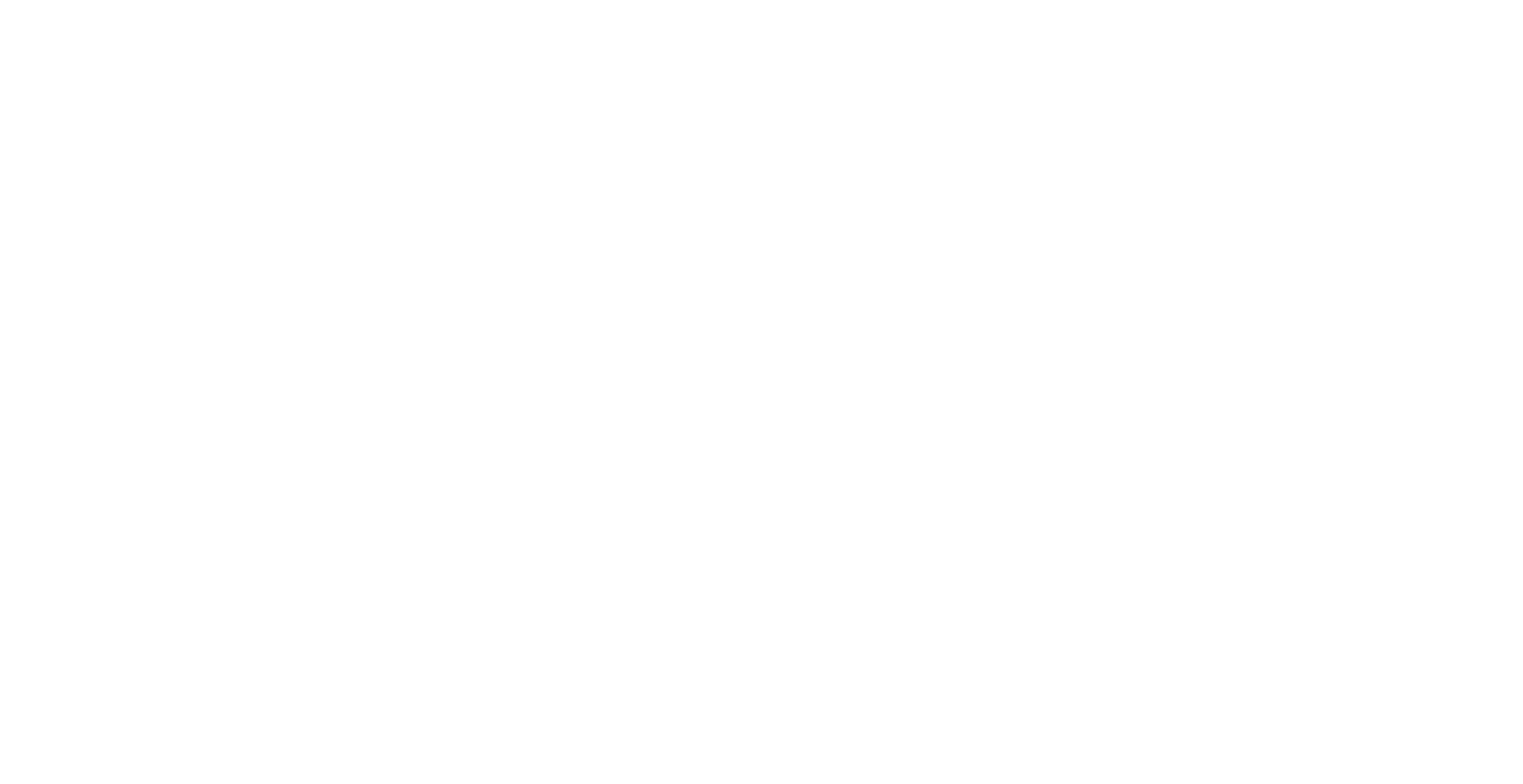 scroll, scrollTop: 0, scrollLeft: 0, axis: both 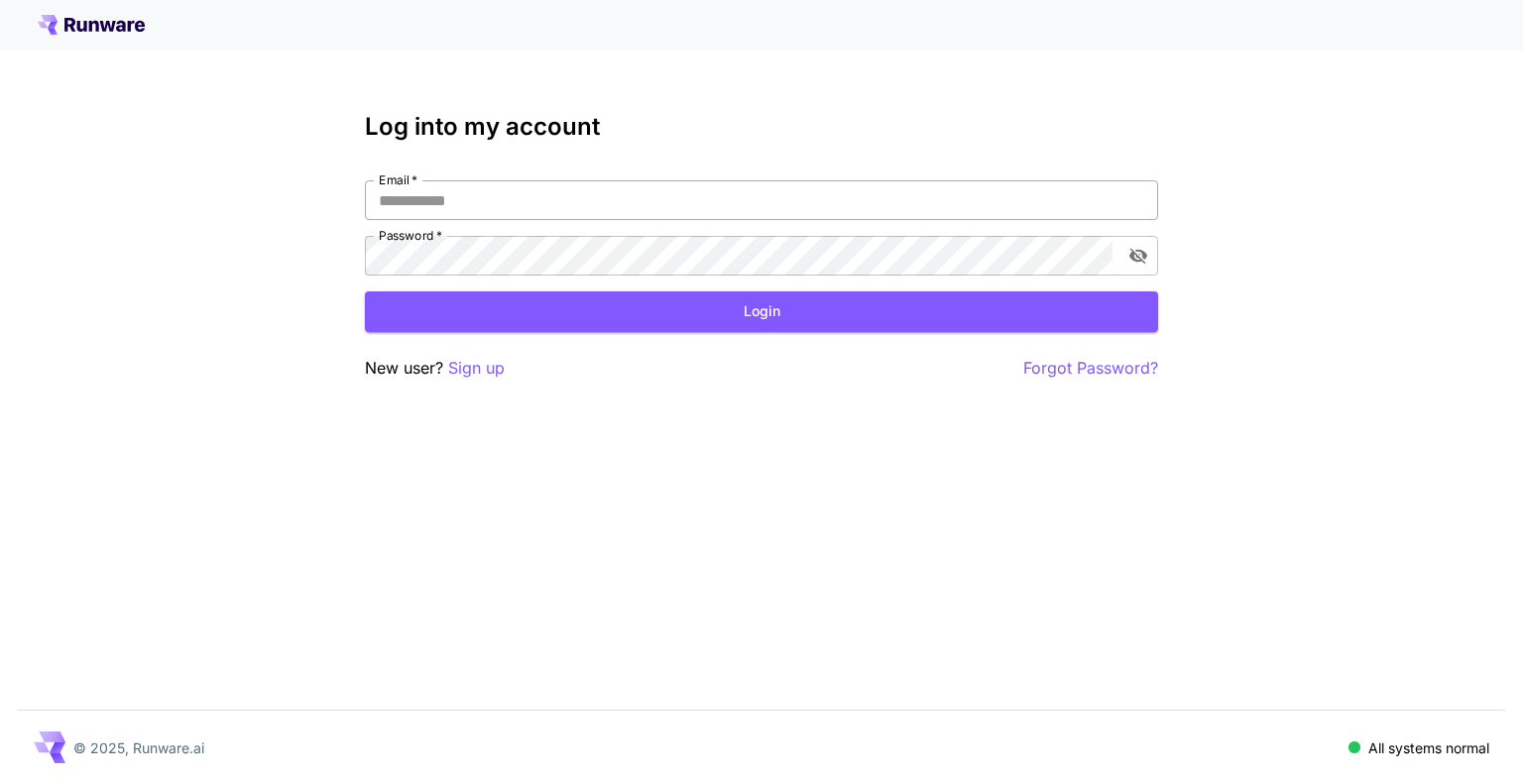 click on "Email   *" at bounding box center [762, 200] 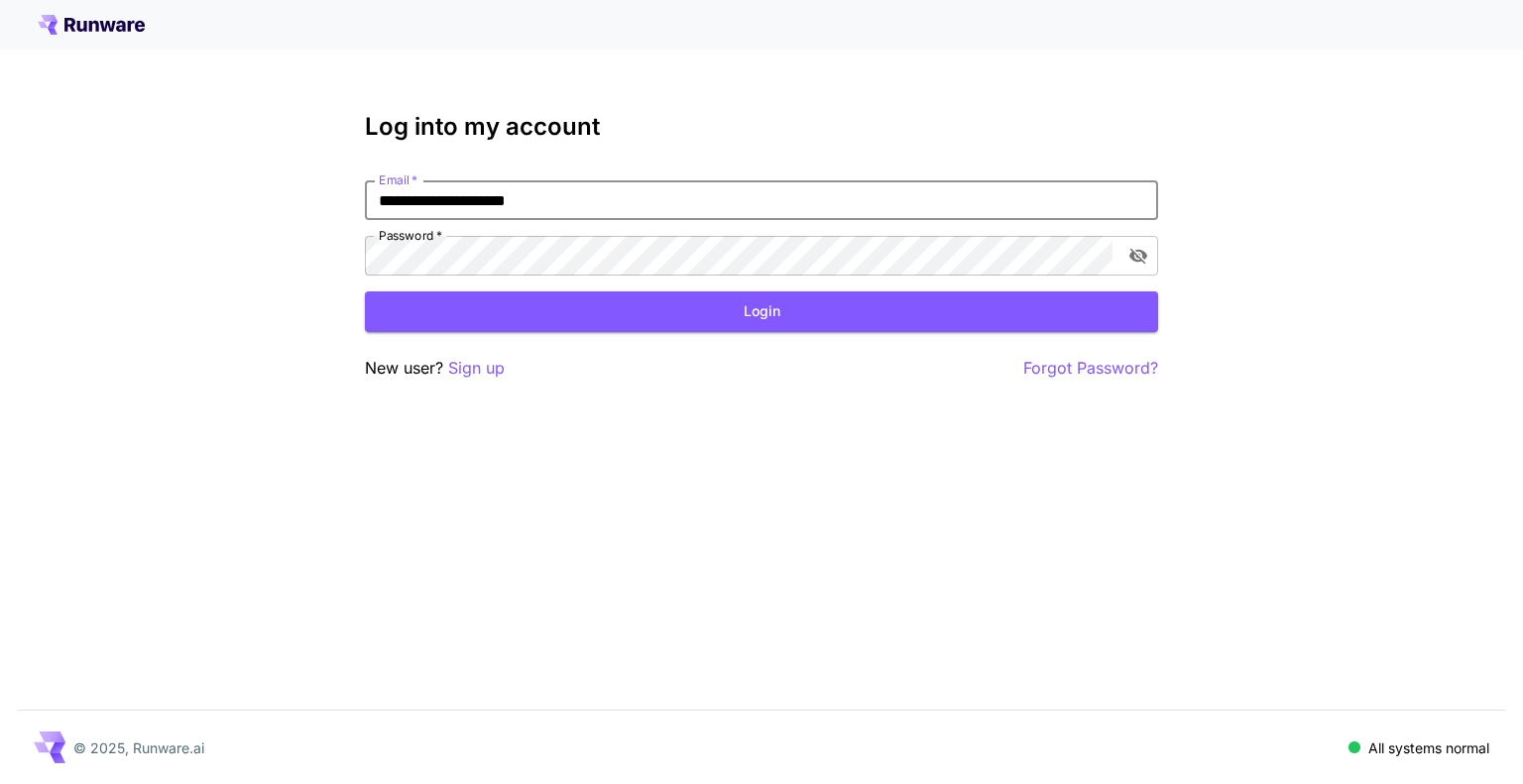 type on "**********" 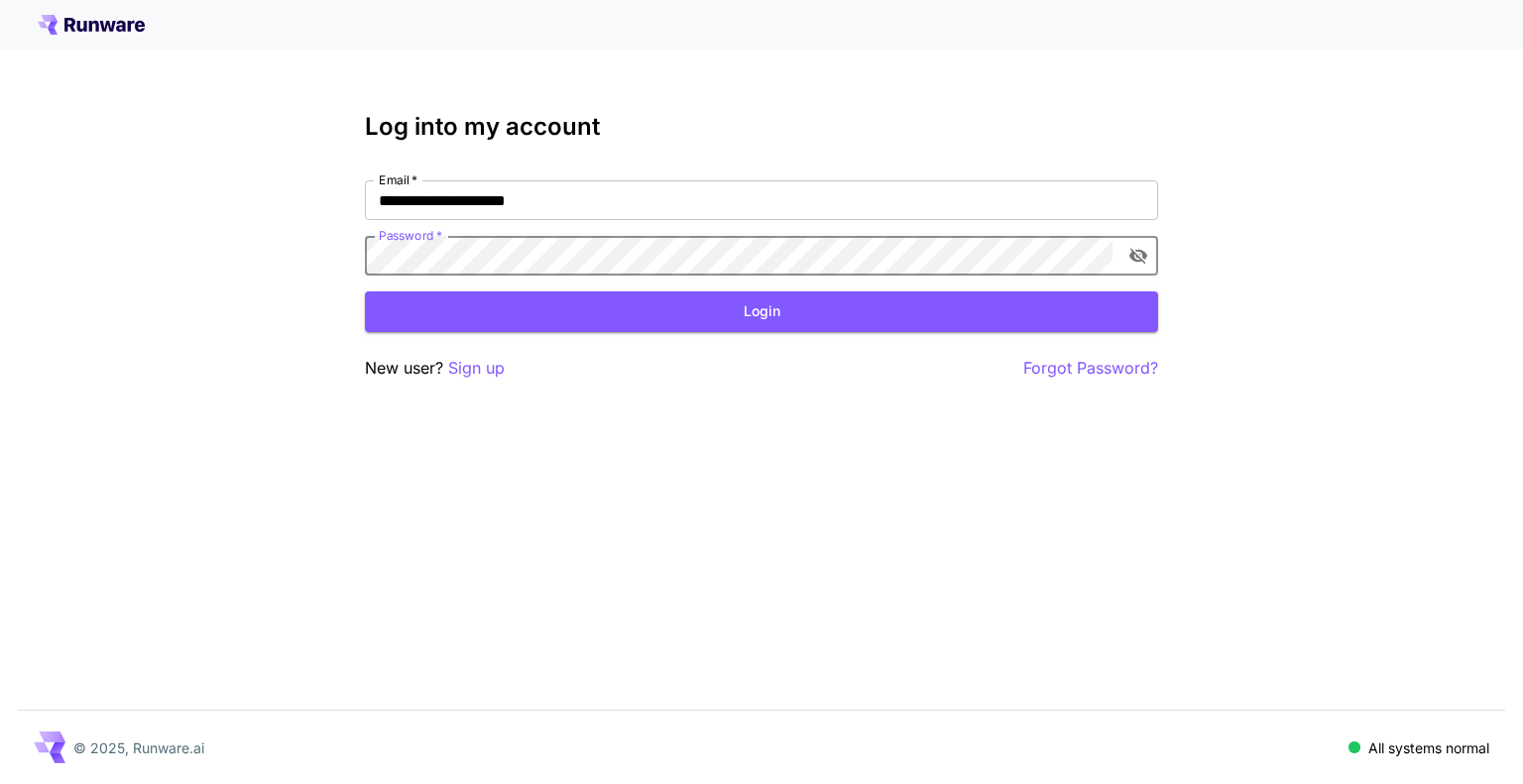 click 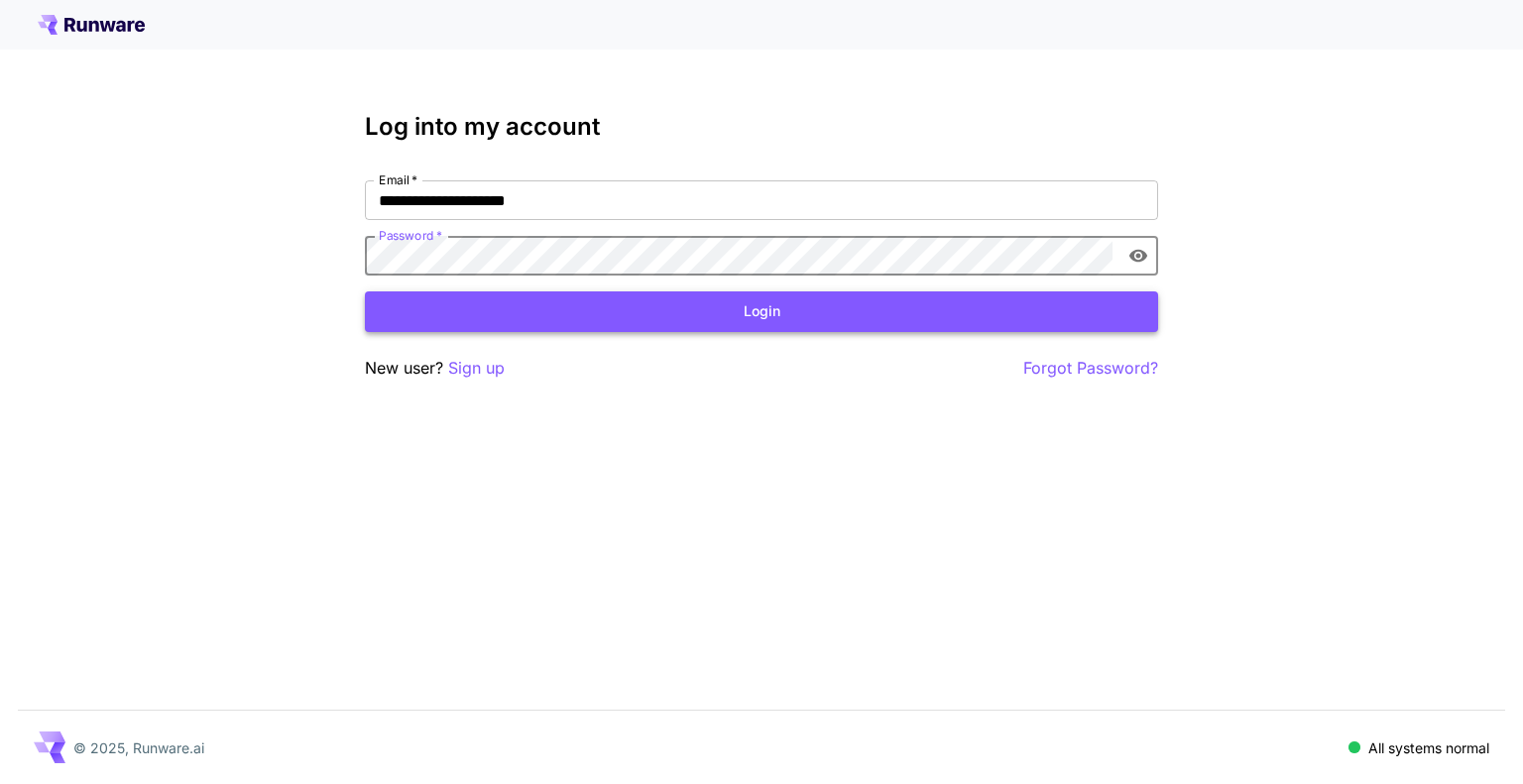 click on "Login" at bounding box center [762, 311] 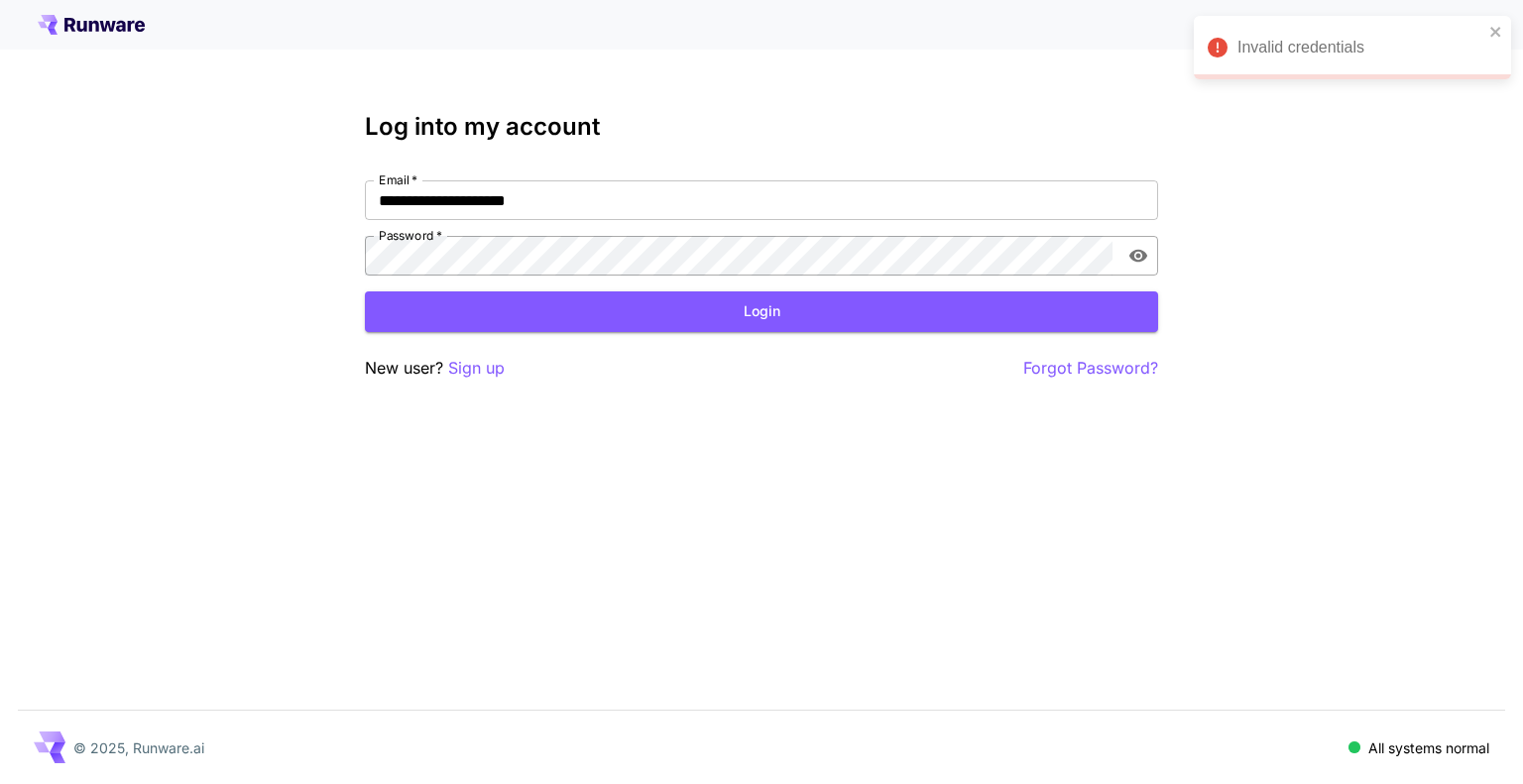 click on "Sign up" at bounding box center [476, 368] 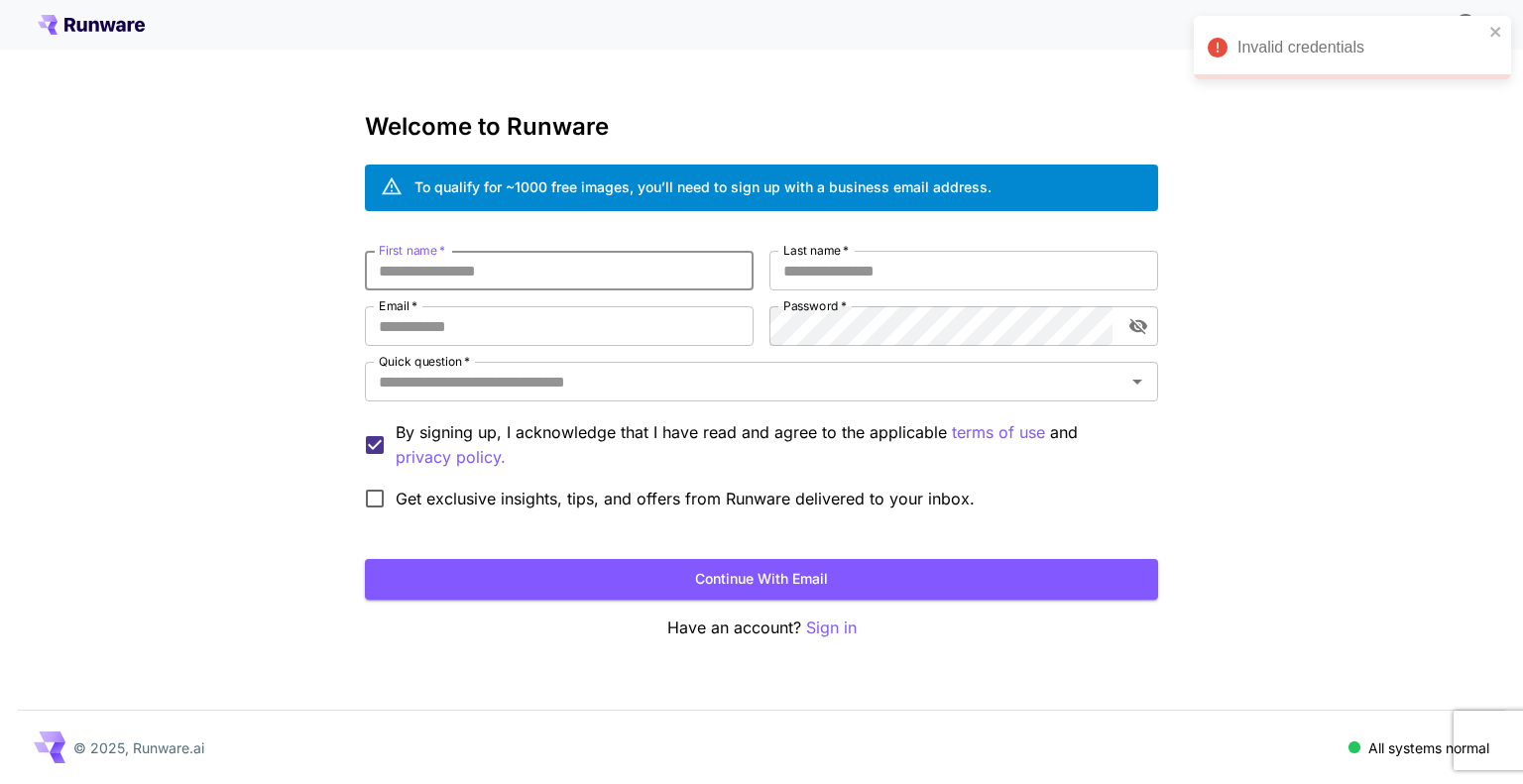 click on "First name   *" at bounding box center (559, 271) 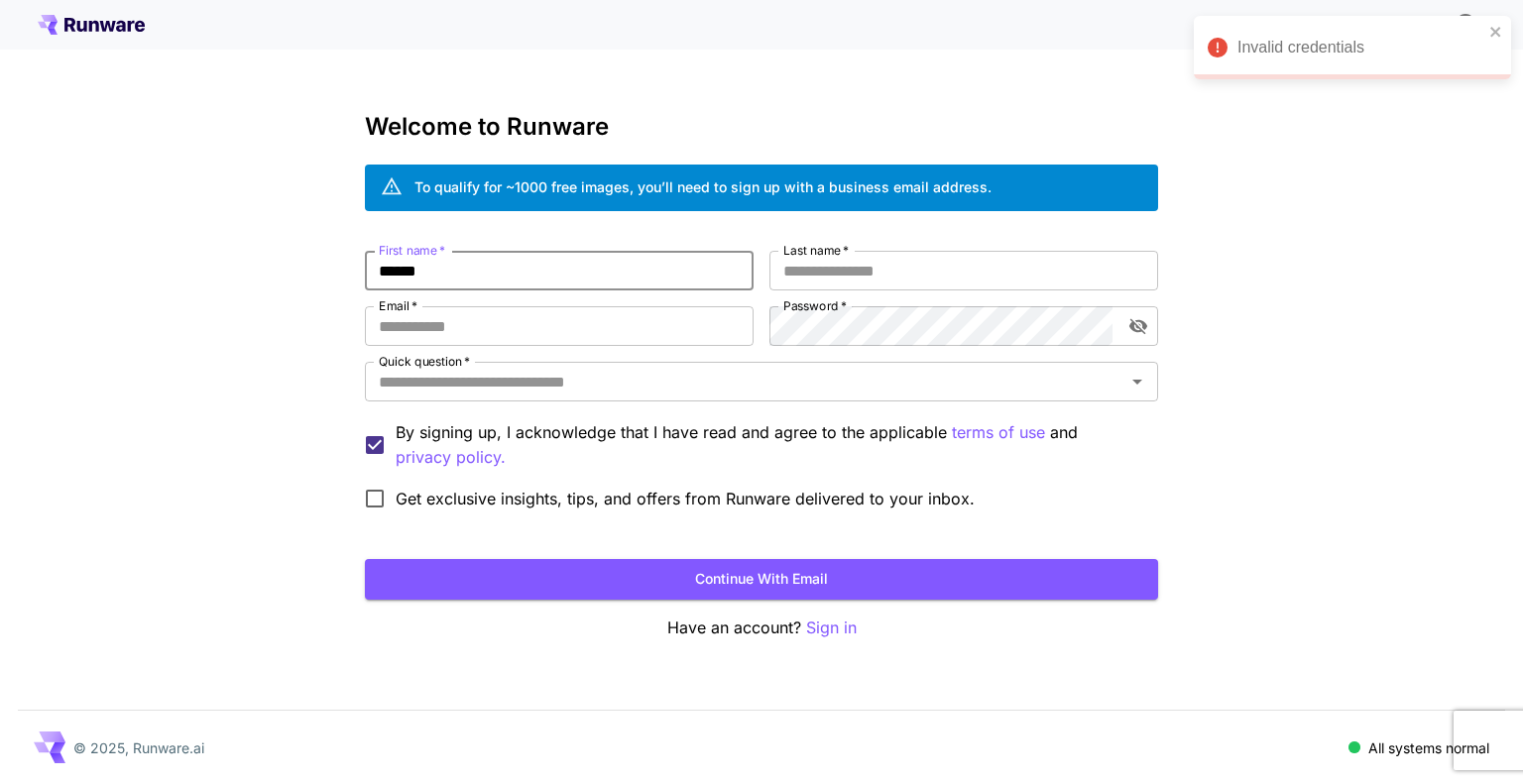 type on "******" 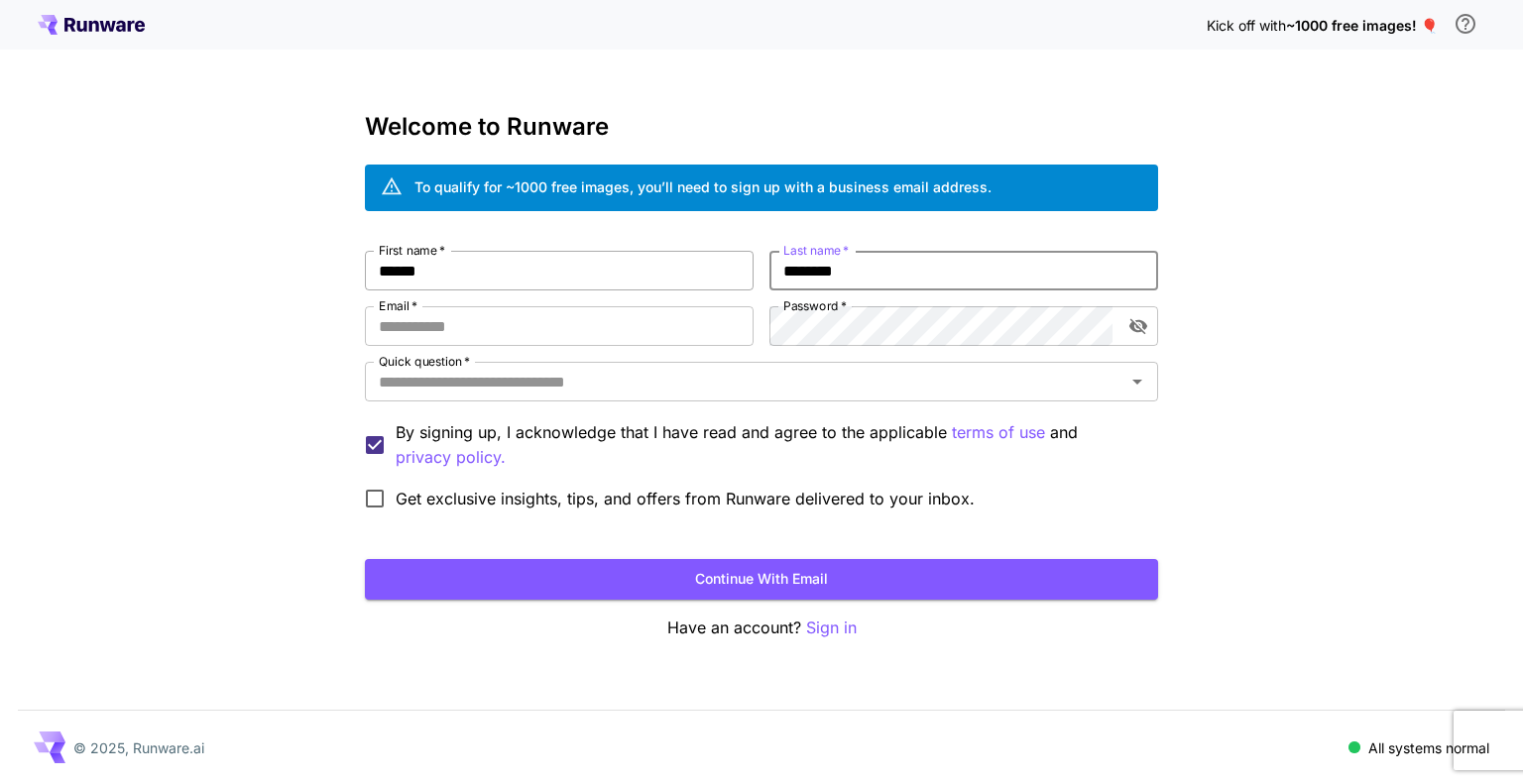type on "********" 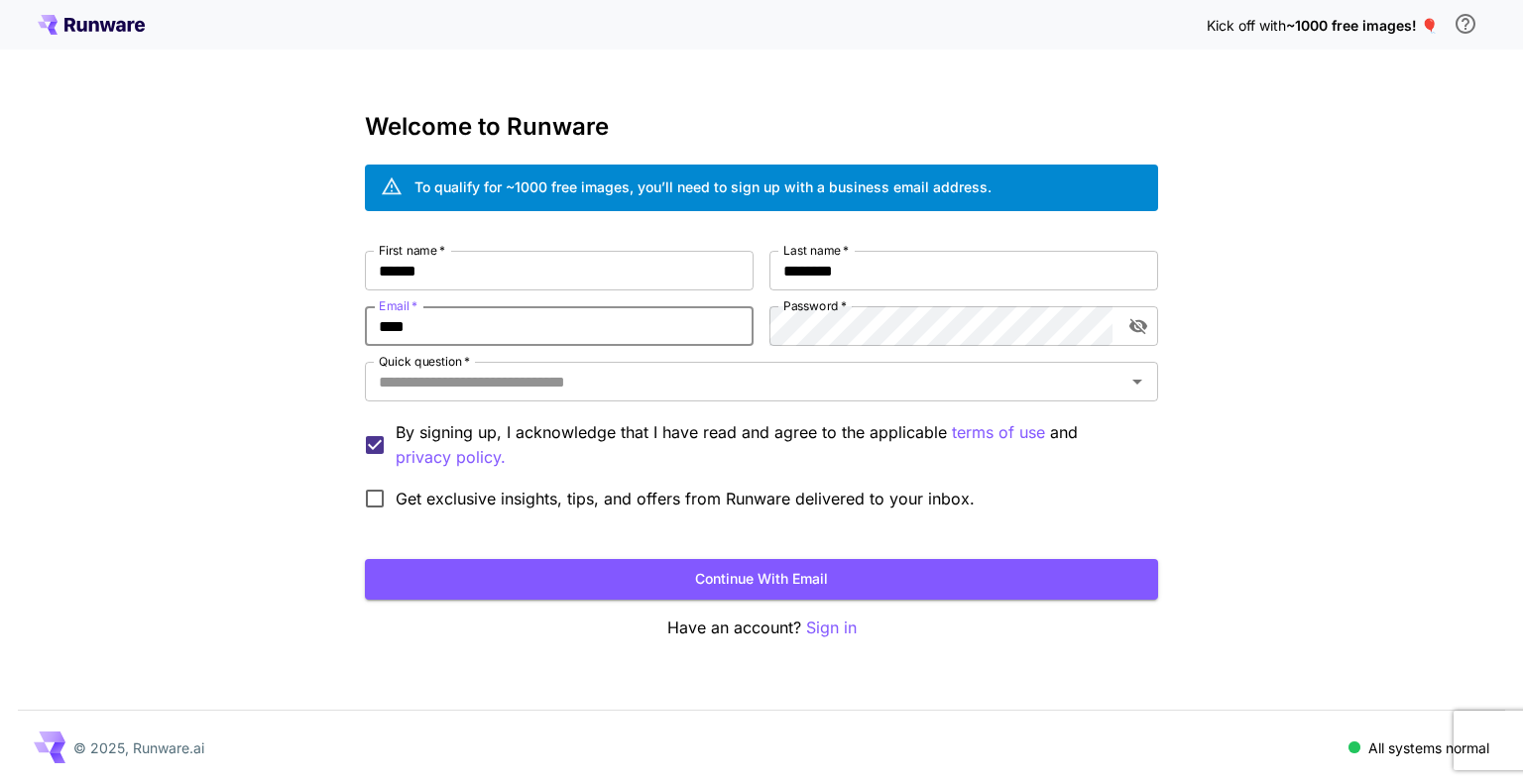 type on "**********" 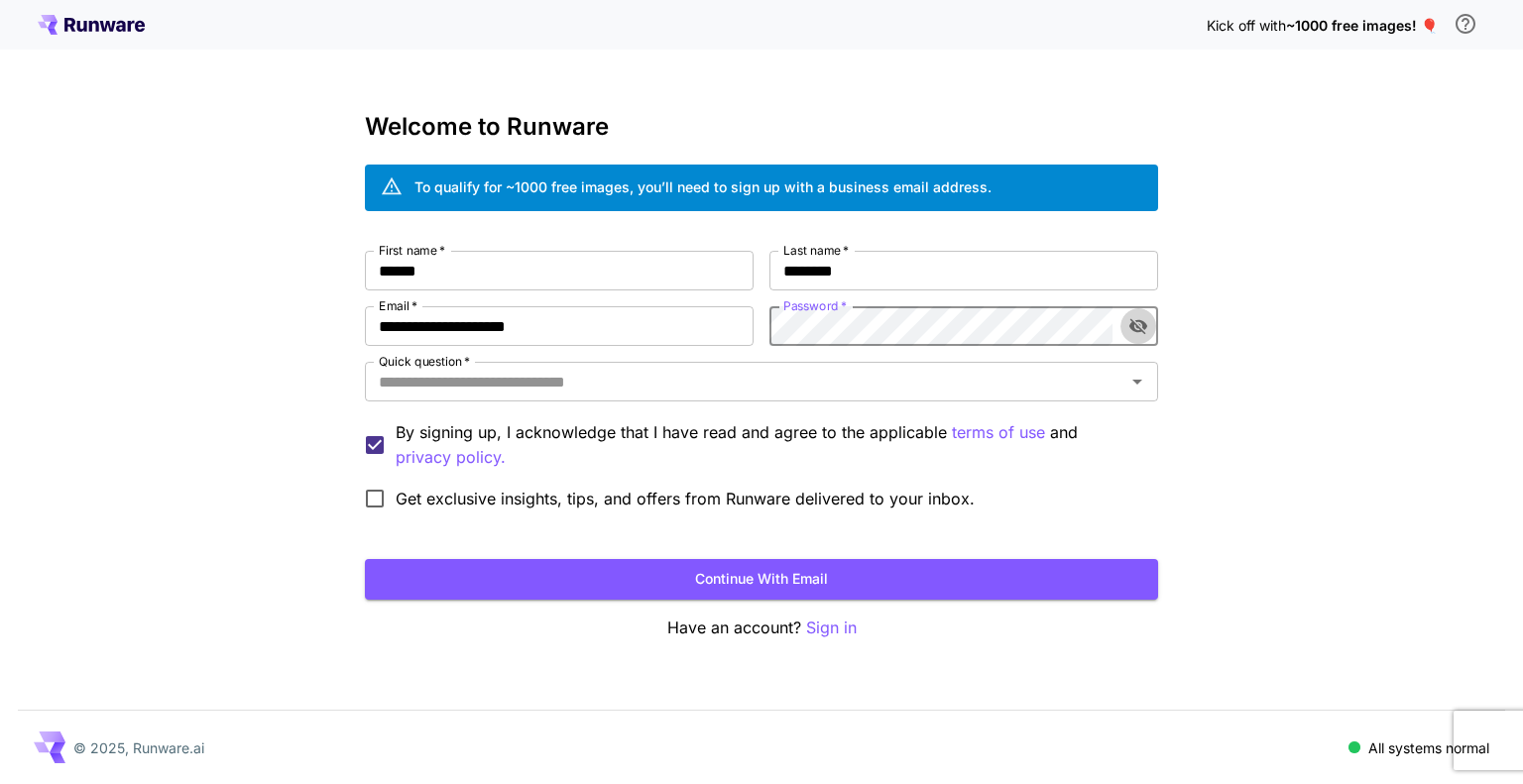 click 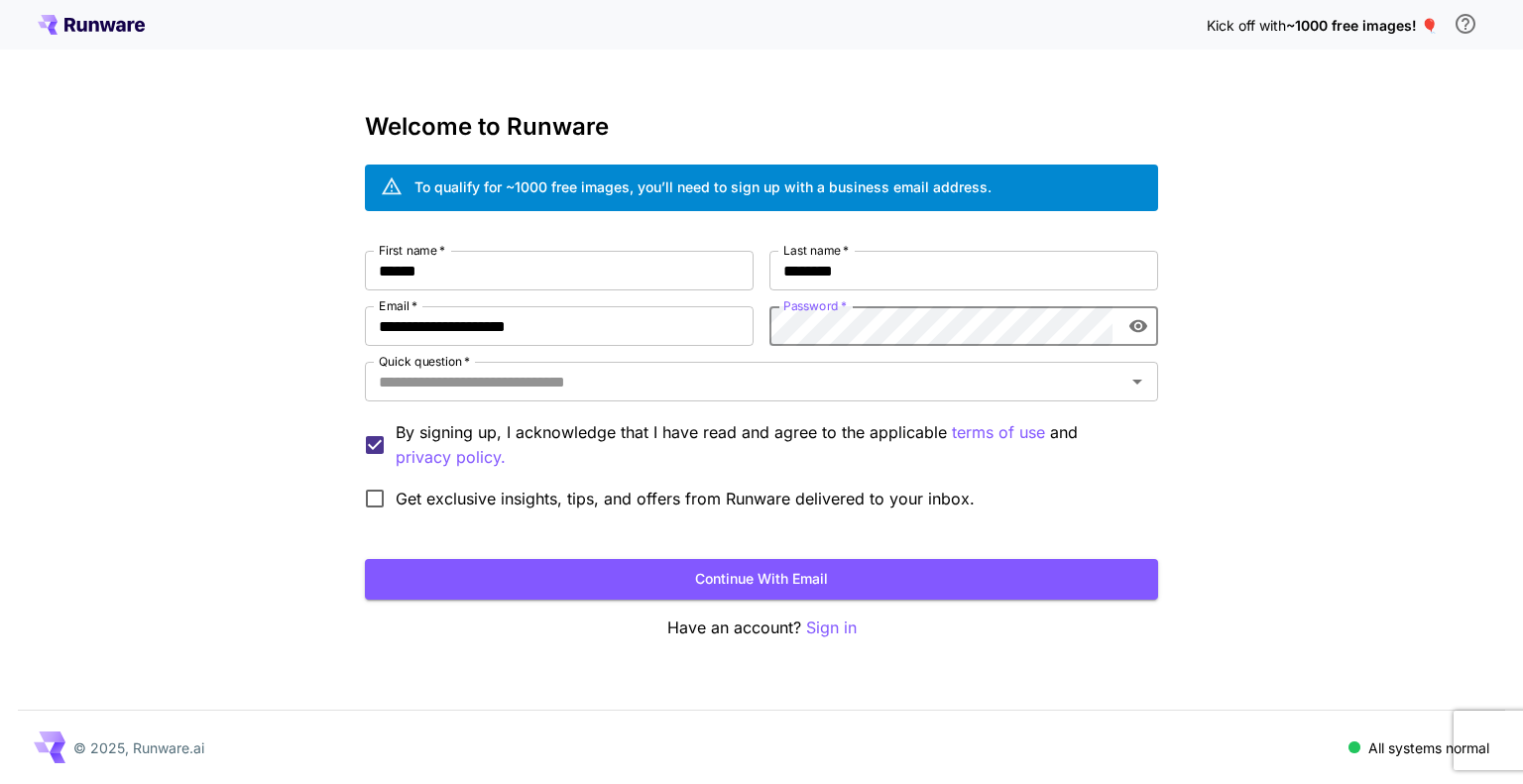 click 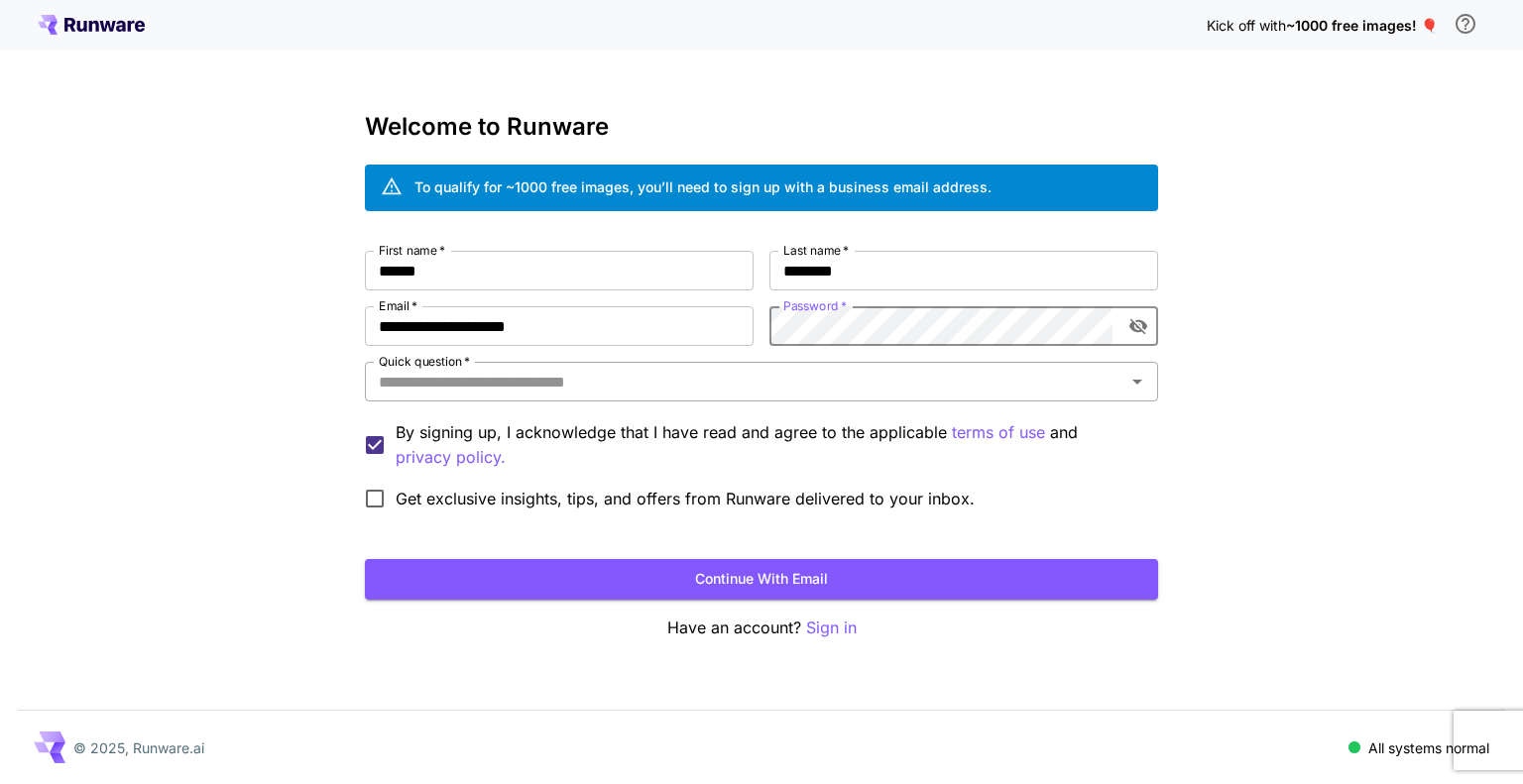 click on "Quick question   *" at bounding box center (745, 382) 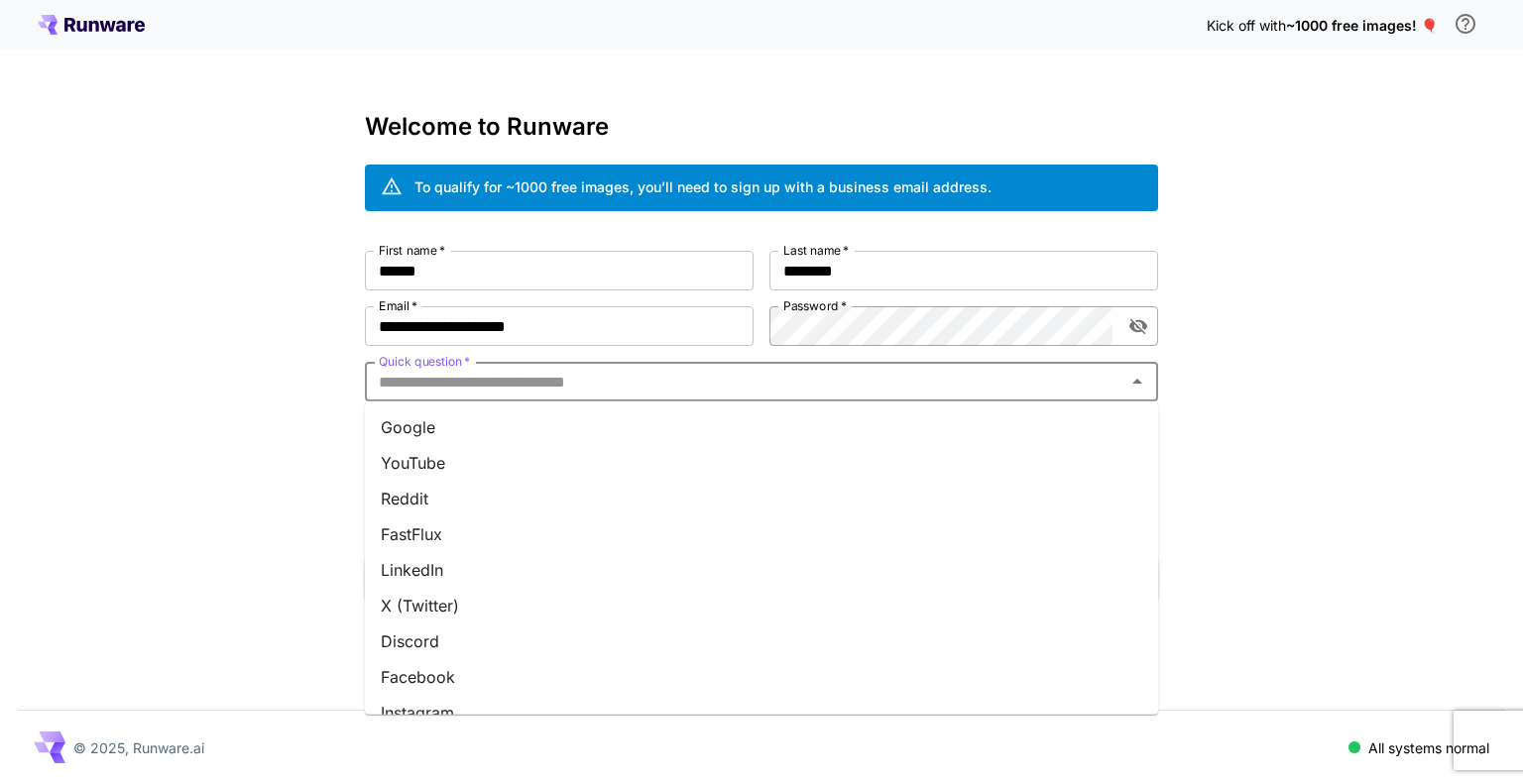 click on "YouTube" at bounding box center [762, 463] 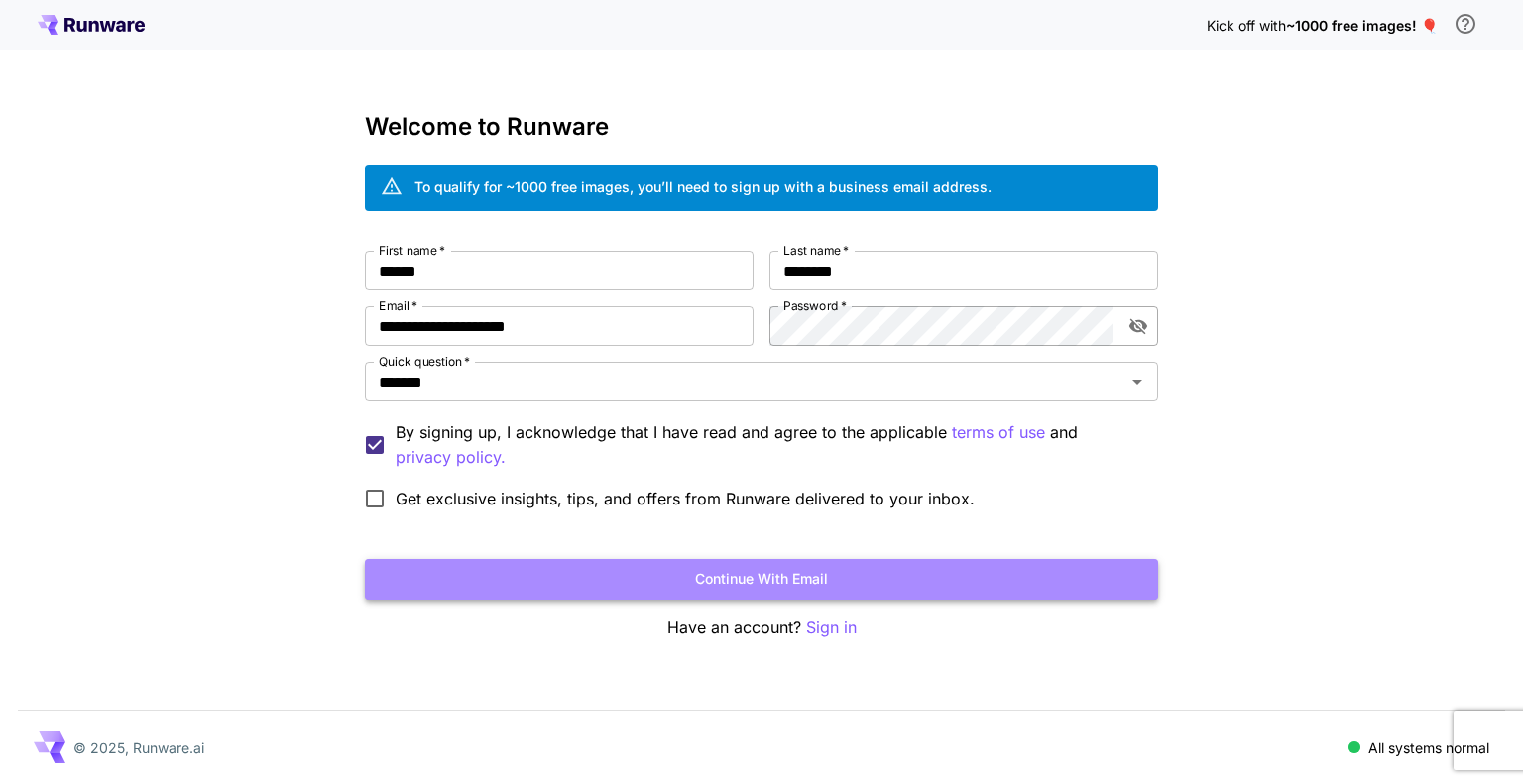 click on "Continue with email" at bounding box center (762, 579) 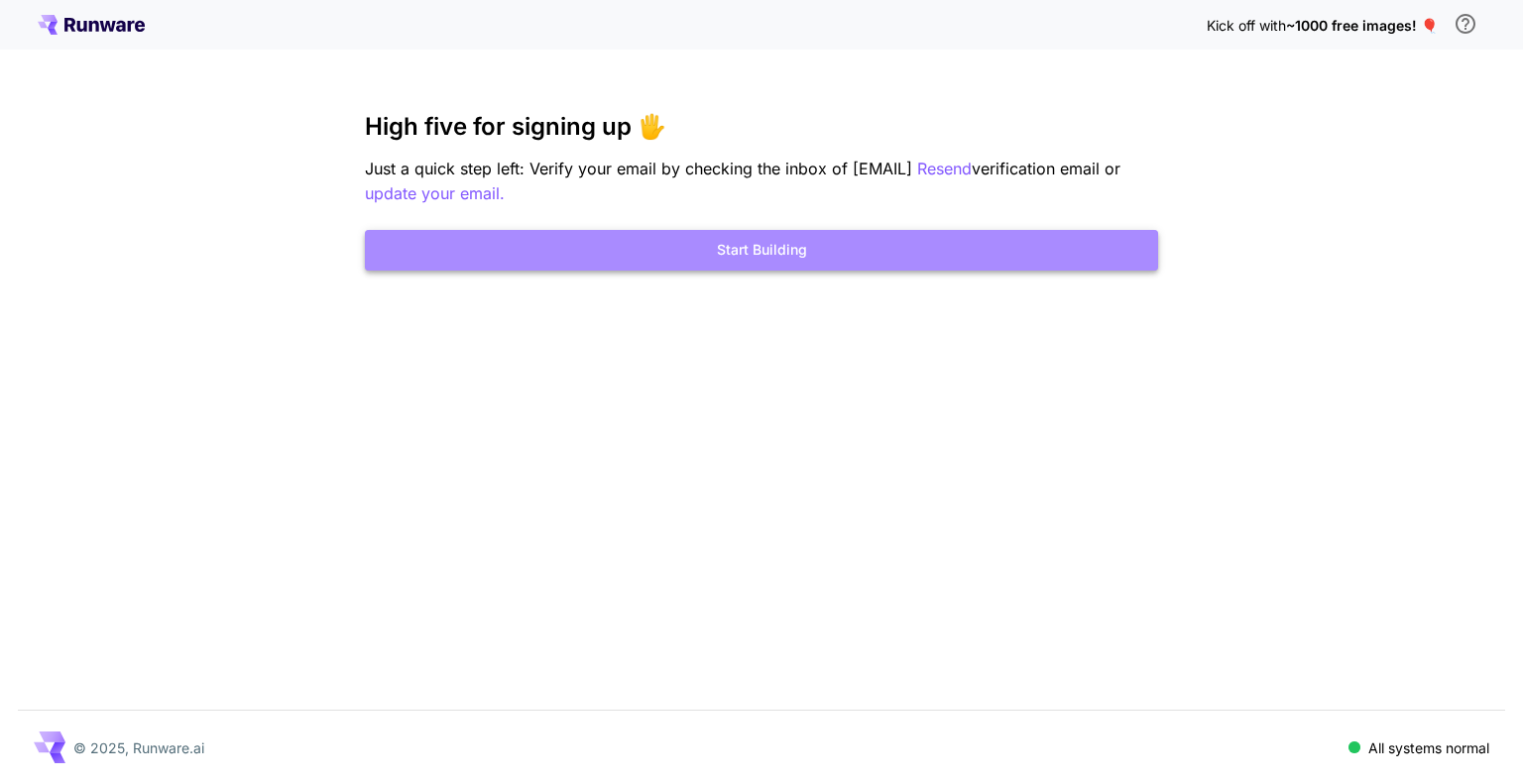 click on "Start Building" at bounding box center [762, 250] 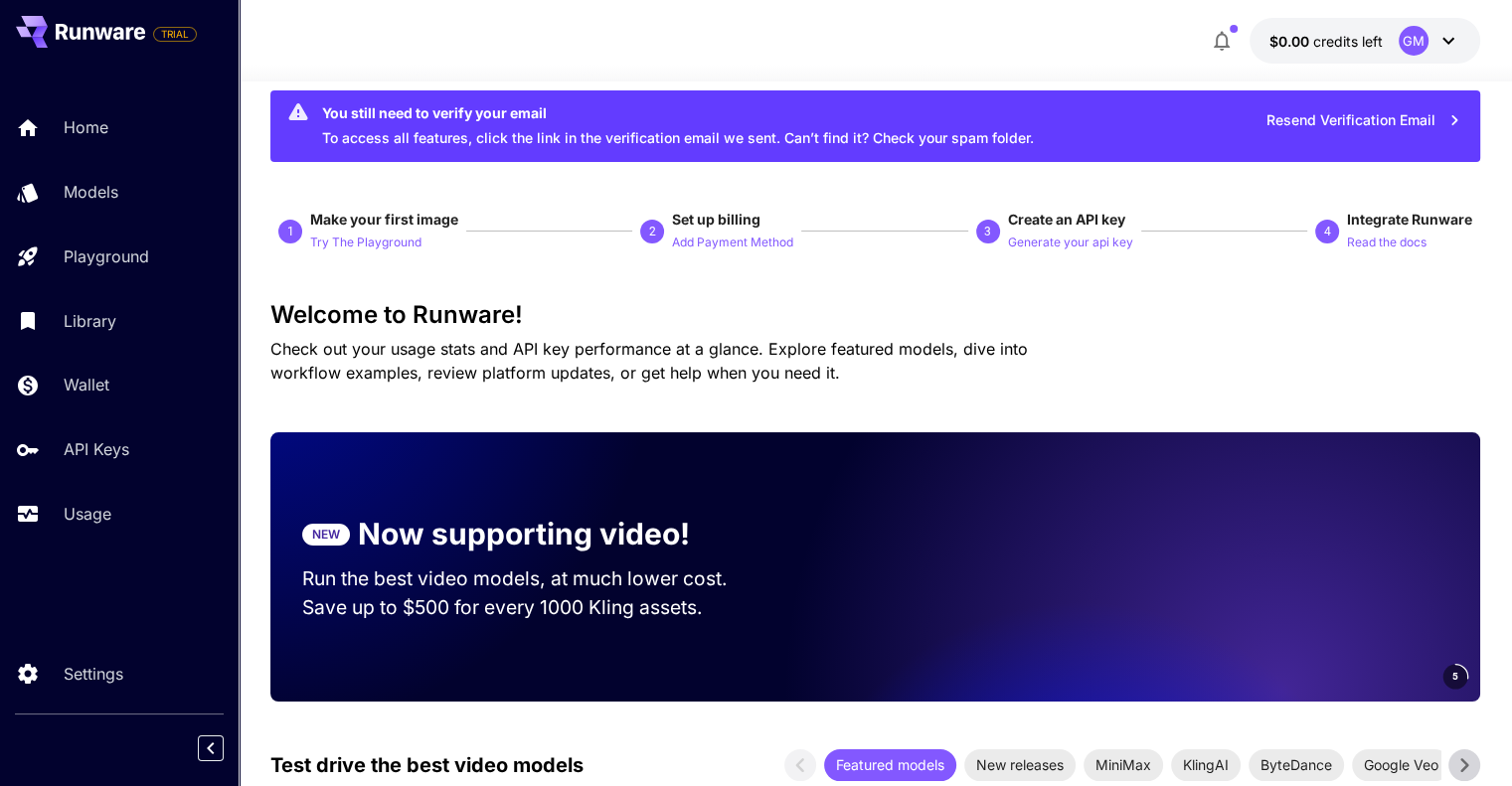 scroll, scrollTop: 0, scrollLeft: 0, axis: both 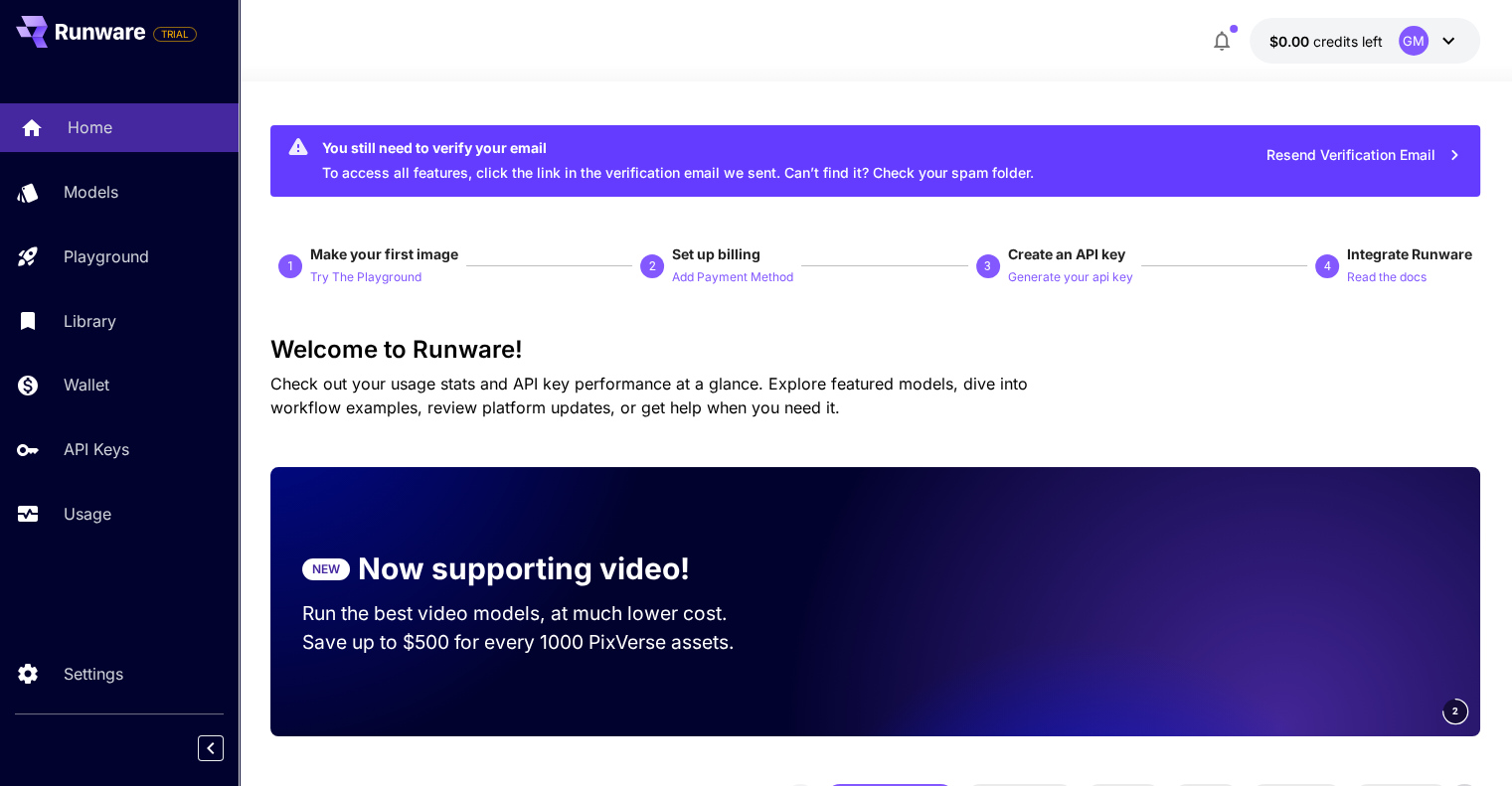 click on "Home" at bounding box center [89, 127] 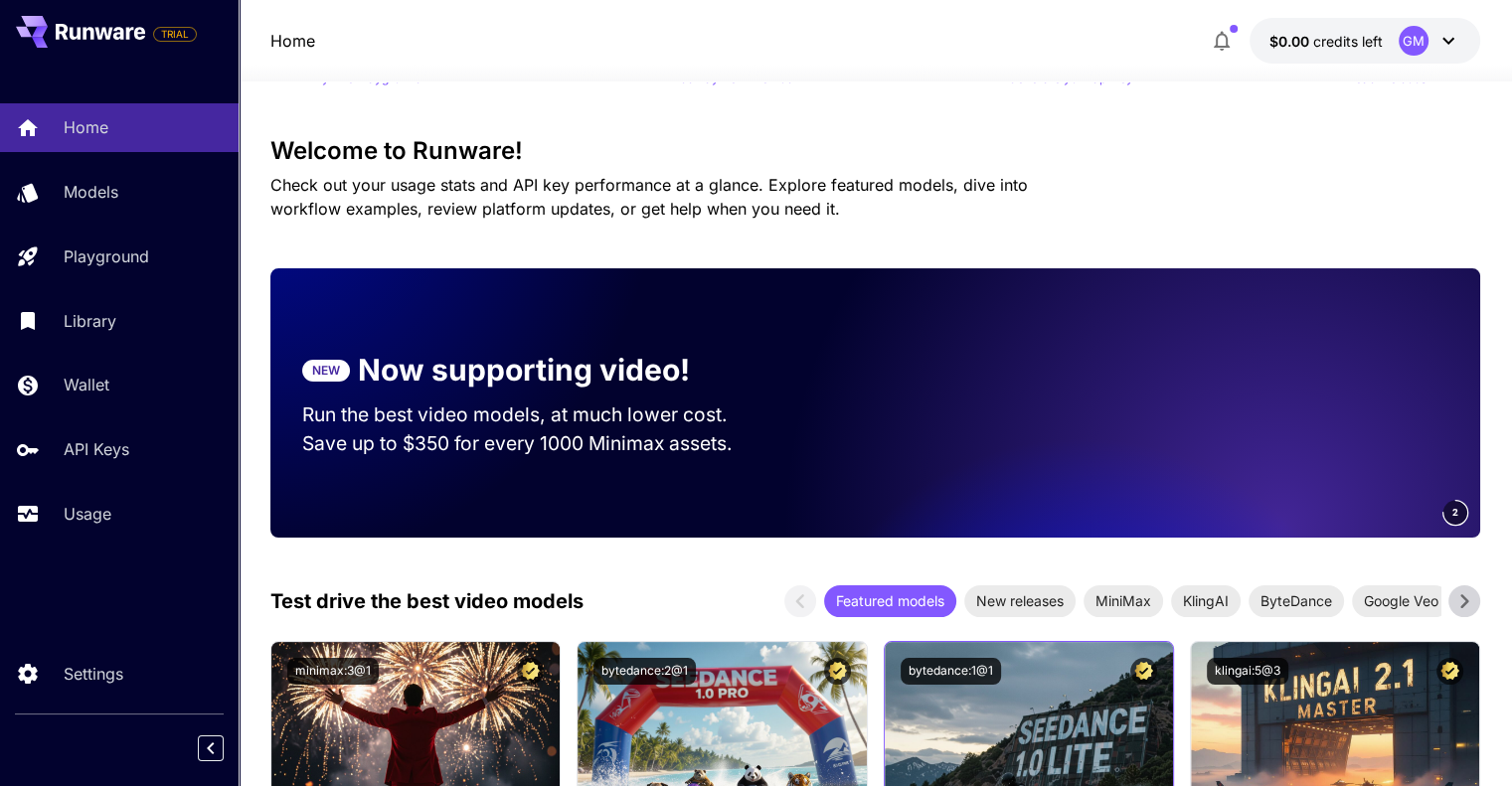 scroll, scrollTop: 0, scrollLeft: 0, axis: both 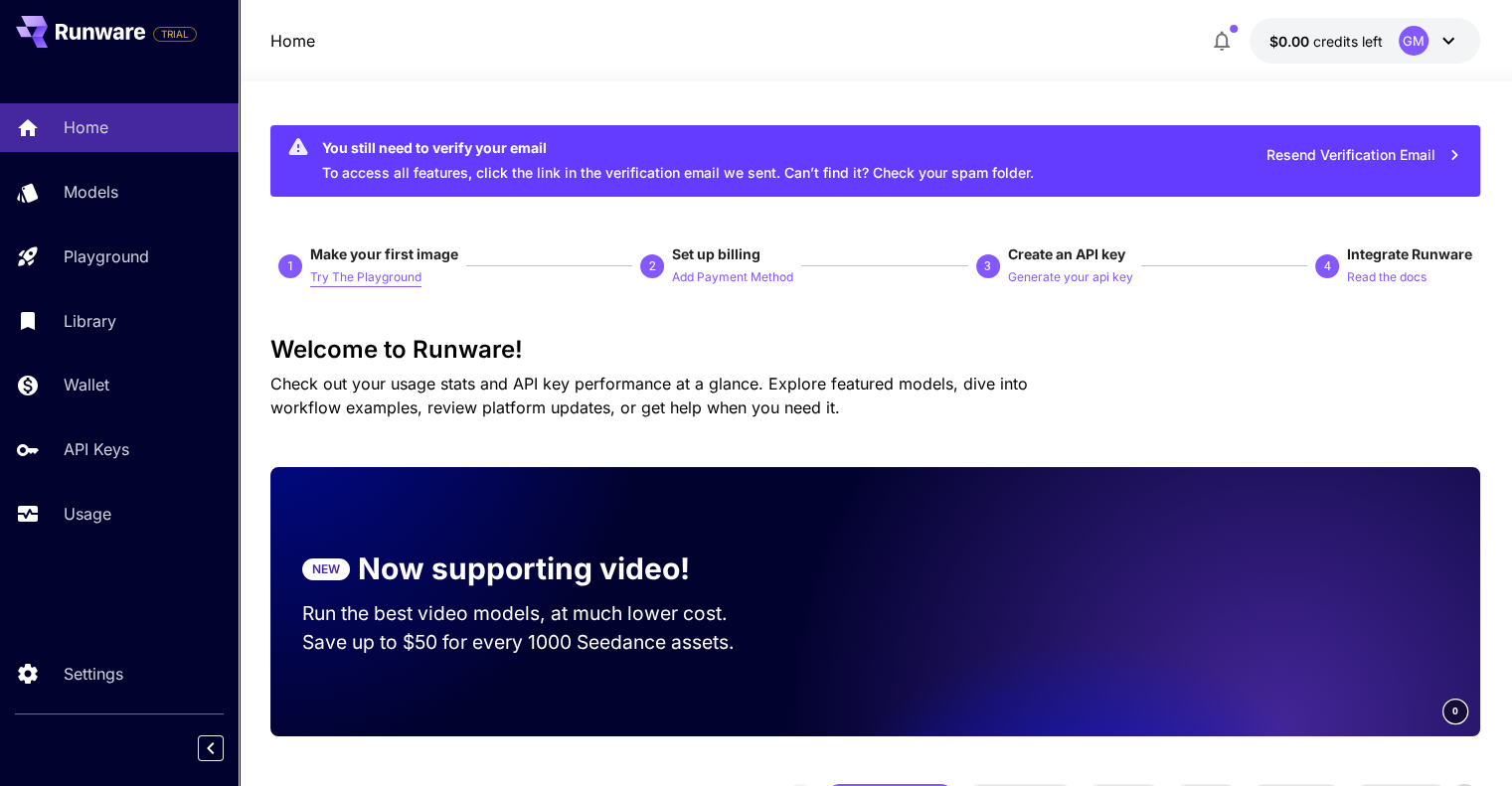 click on "Try The Playground" at bounding box center (366, 277) 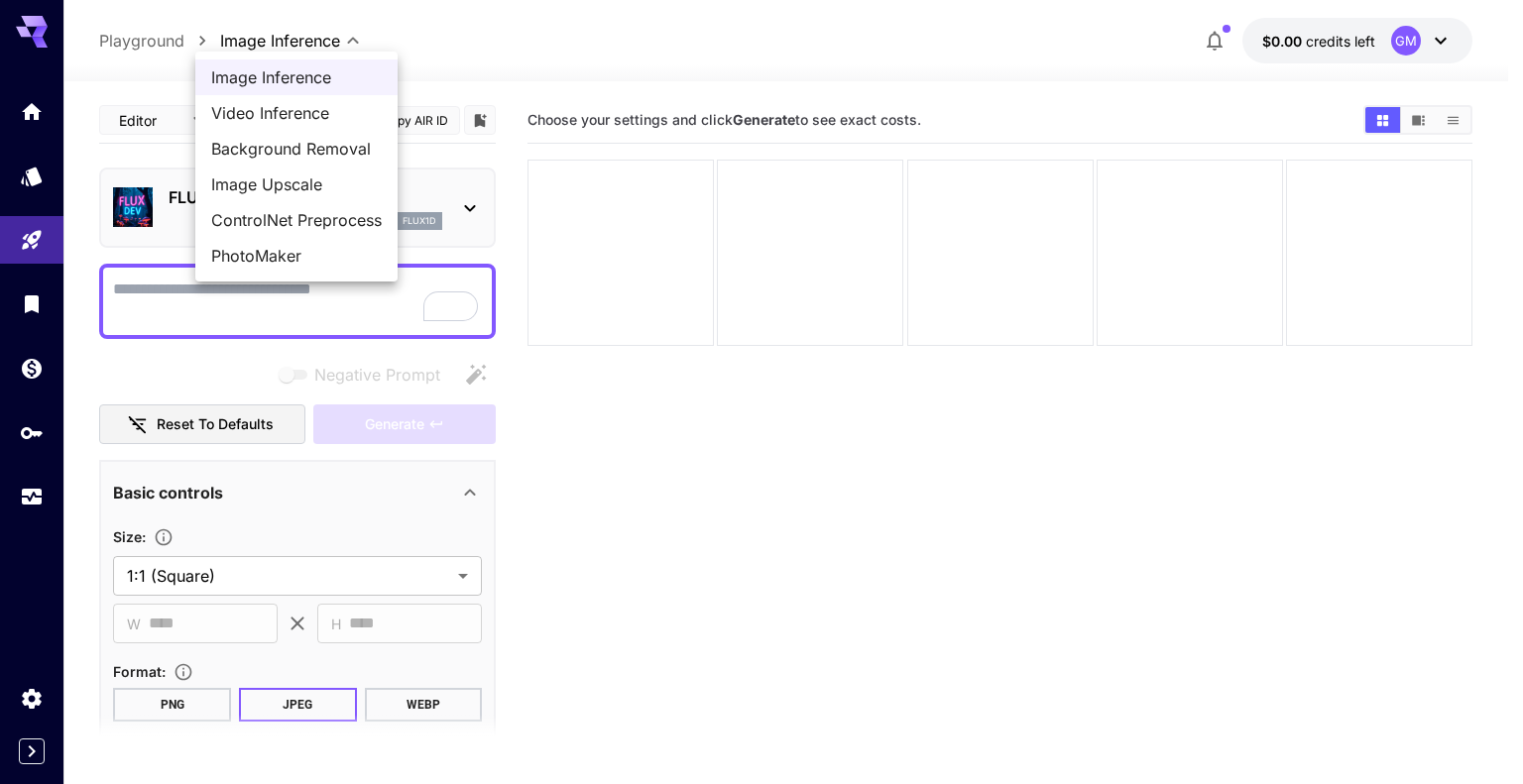 click on "**********" at bounding box center [762, 470] 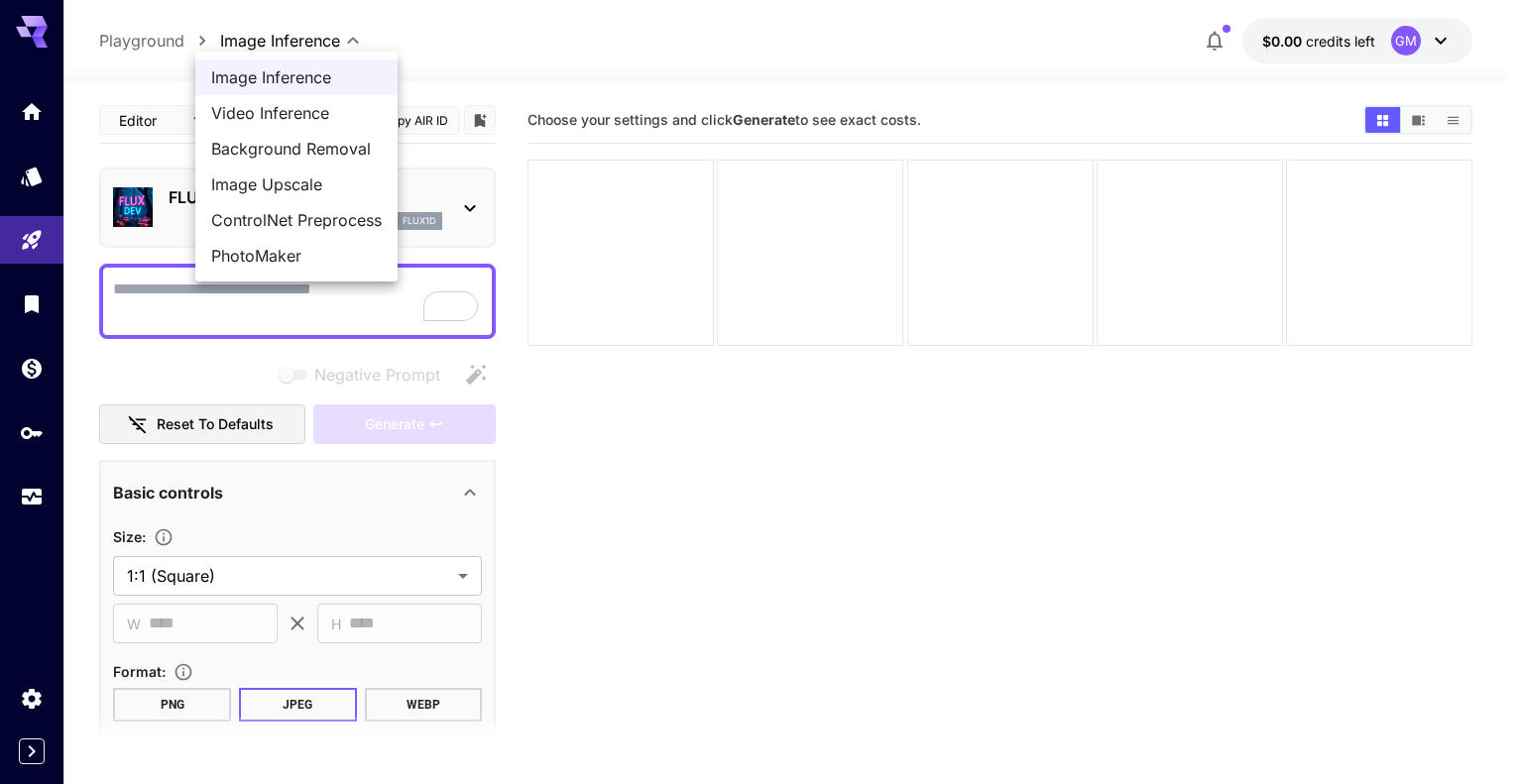 click at bounding box center [762, 392] 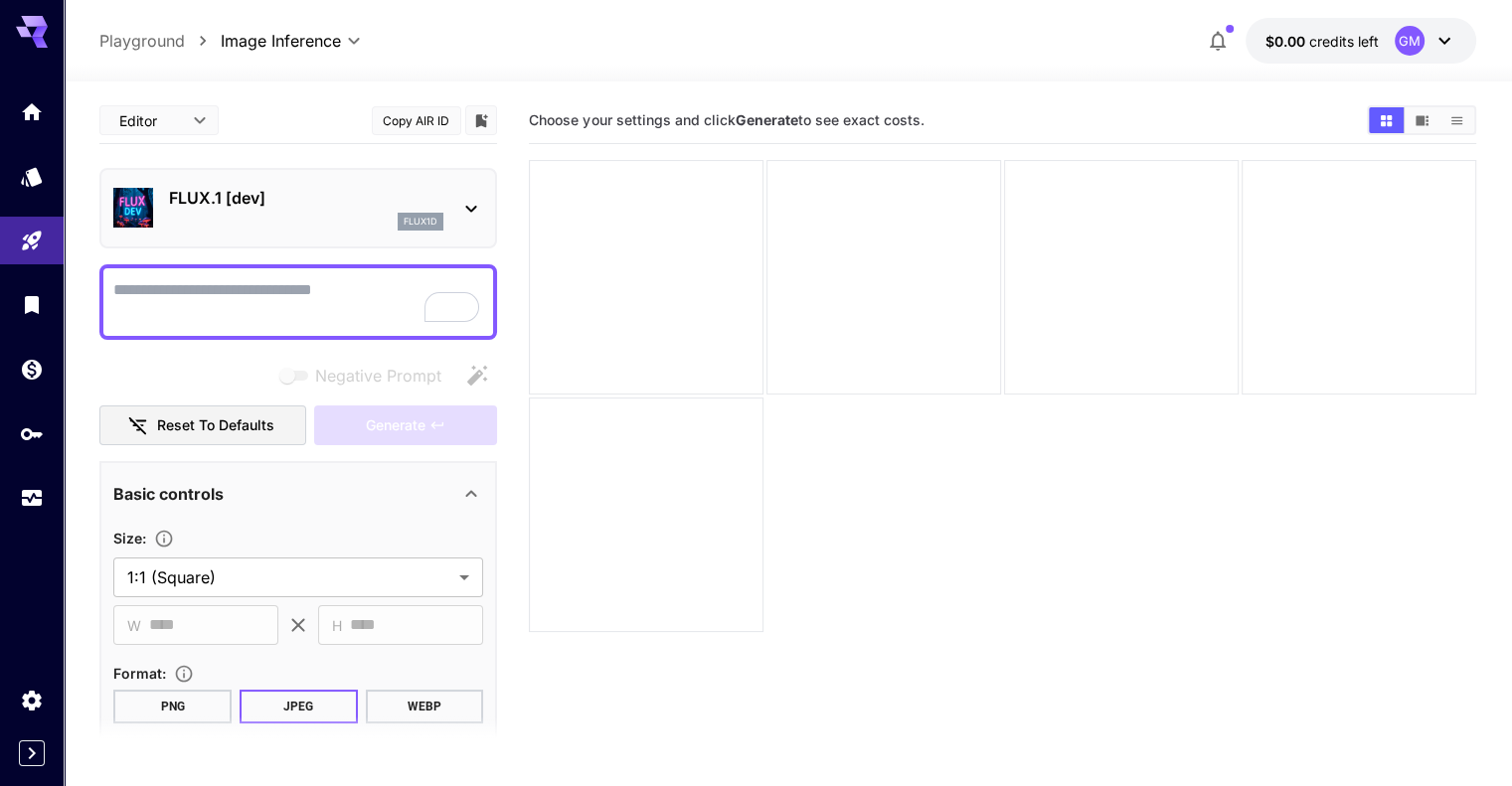click on "Negative Prompt" at bounding box center (298, 302) 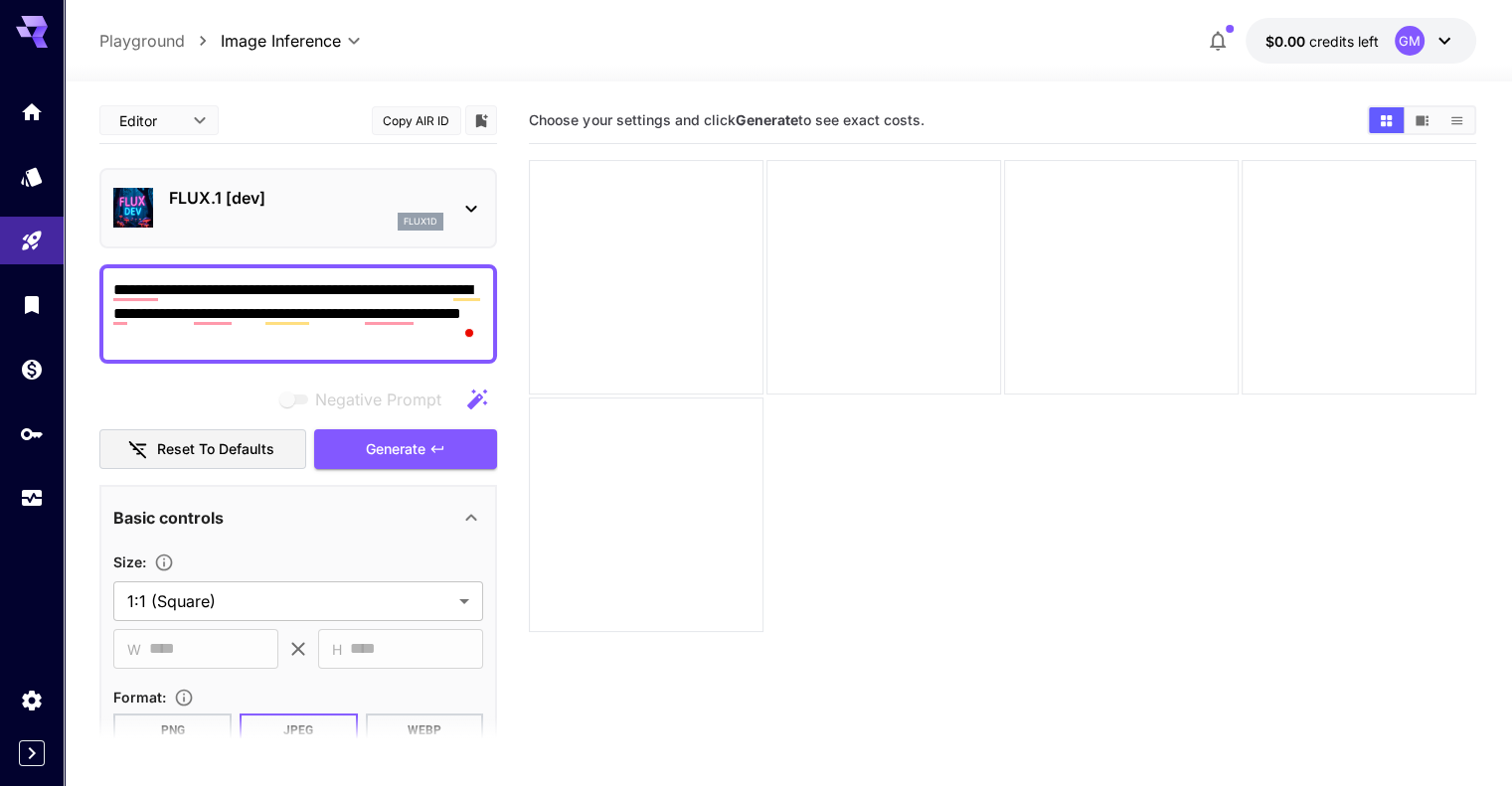 drag, startPoint x: 239, startPoint y: 345, endPoint x: 173, endPoint y: 342, distance: 66.068147 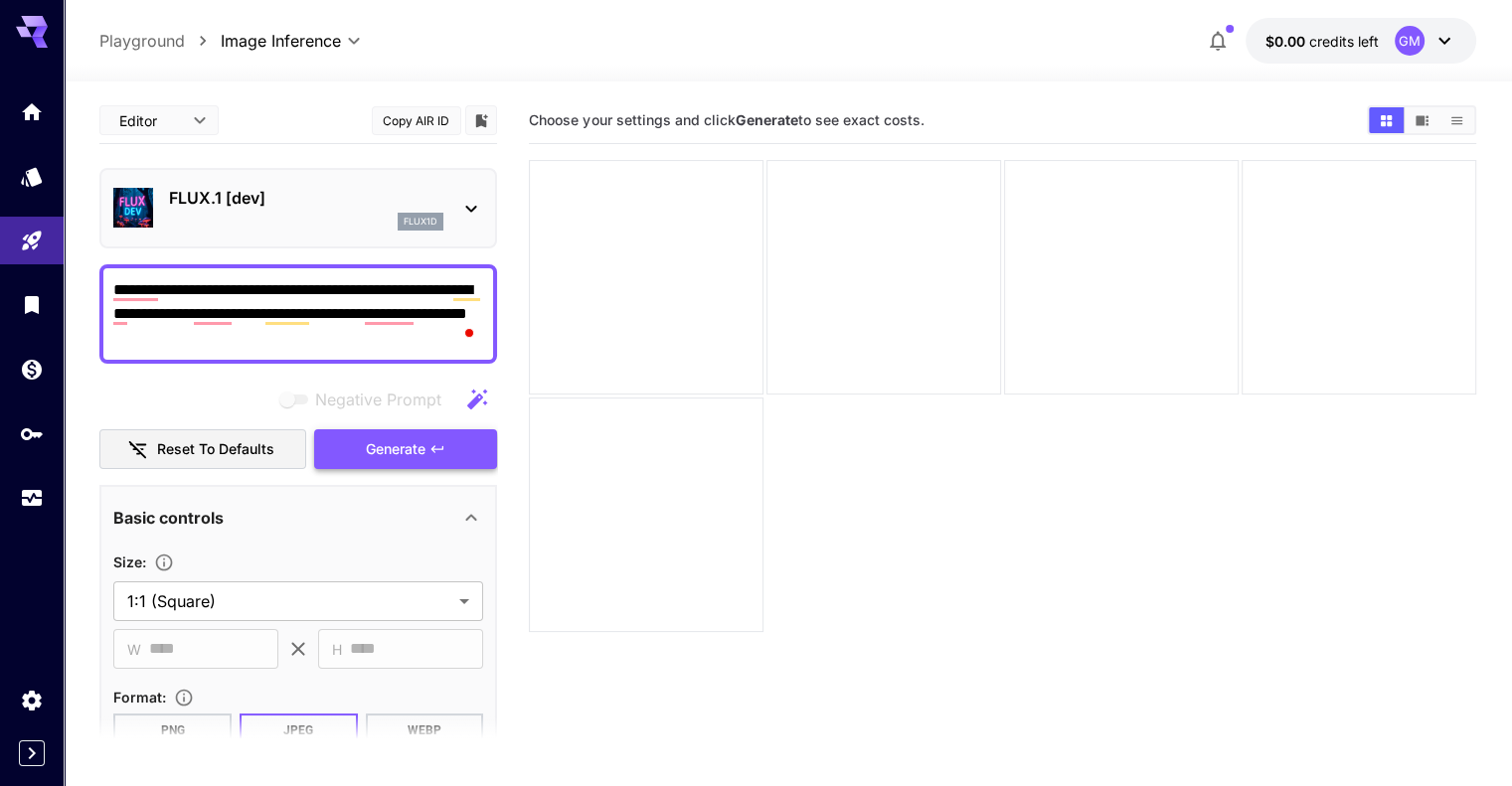 click on "Generate" at bounding box center [396, 449] 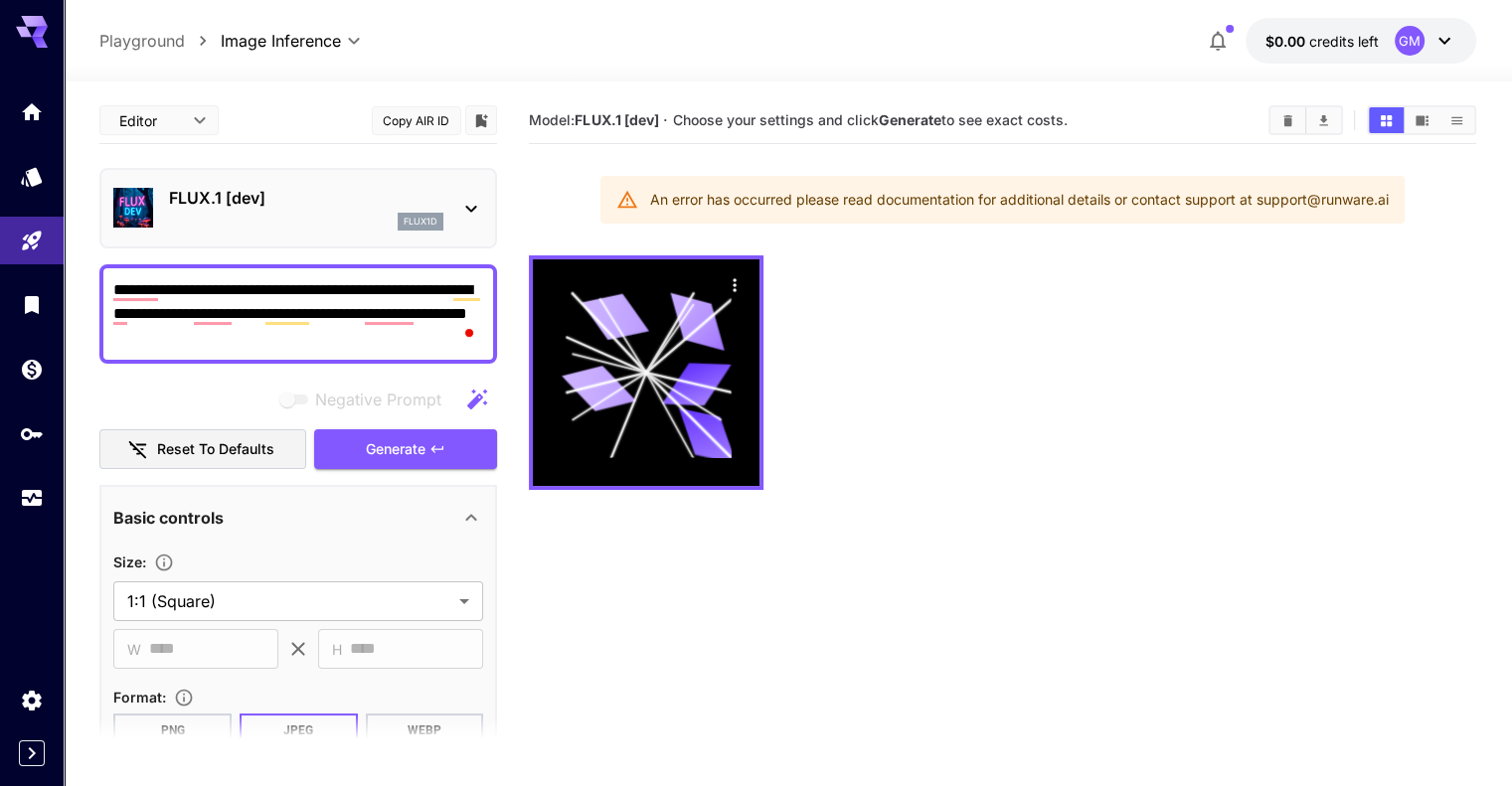scroll, scrollTop: 114, scrollLeft: 0, axis: vertical 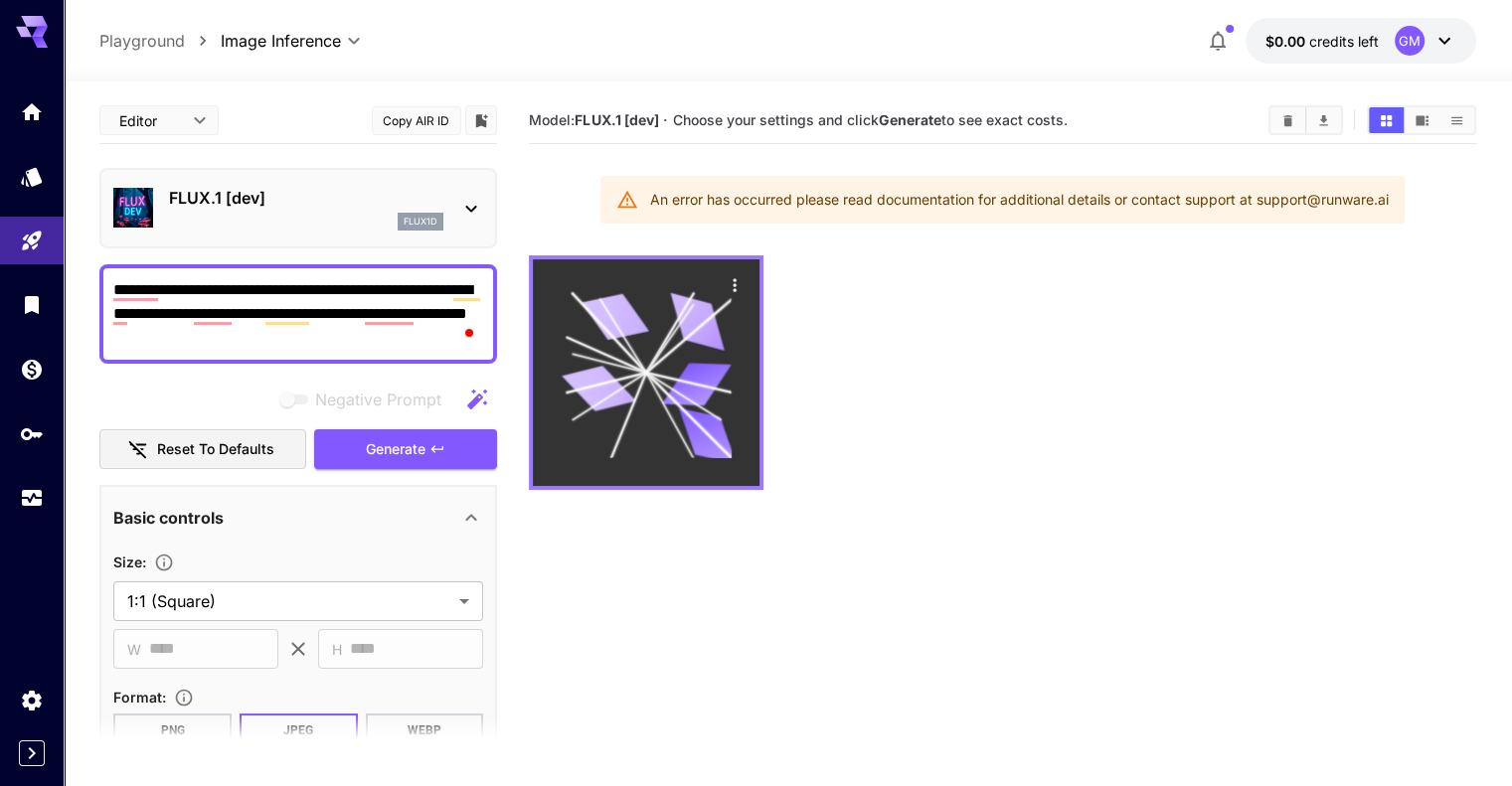 click 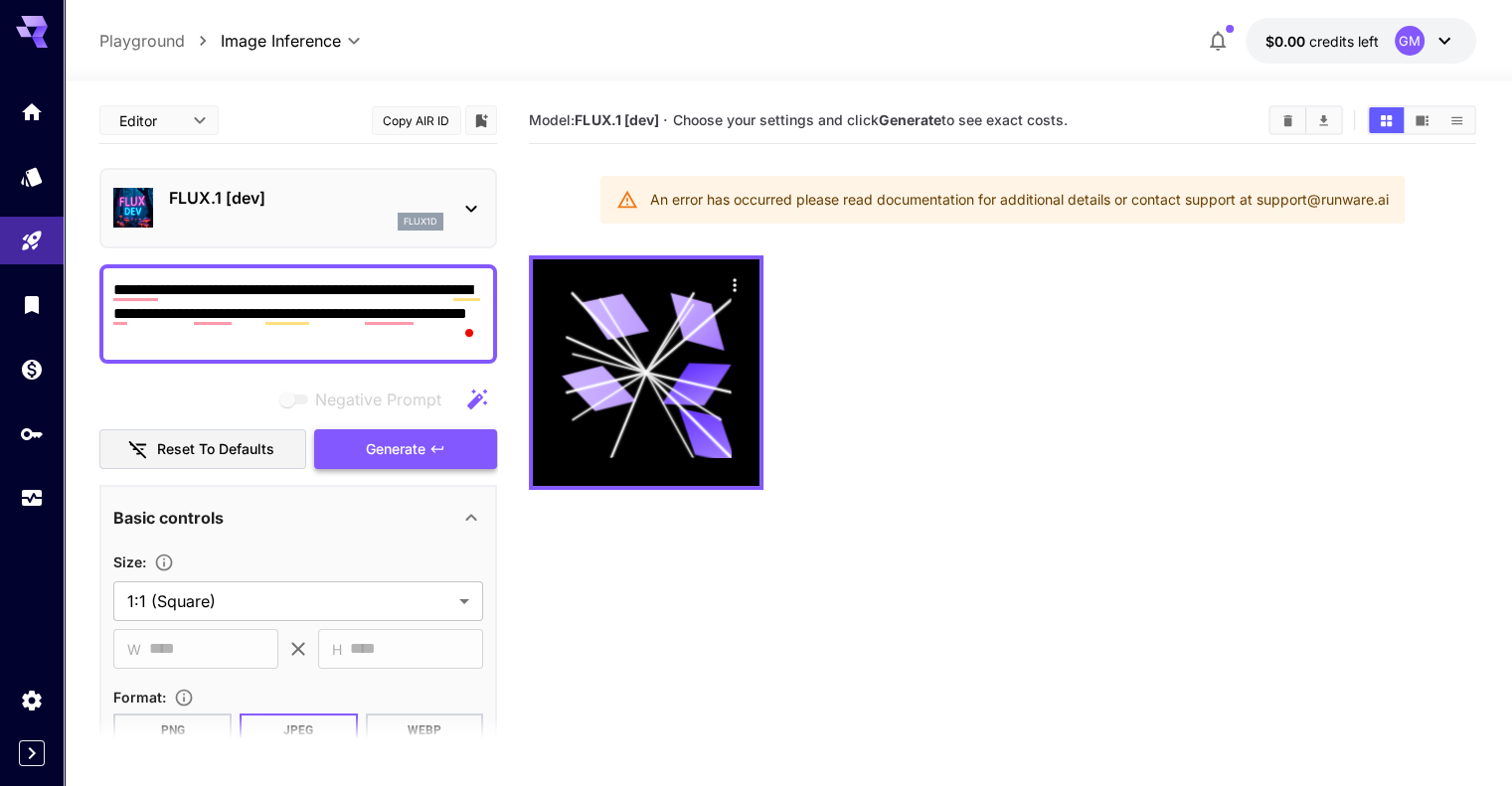 click on "Generate" at bounding box center [396, 449] 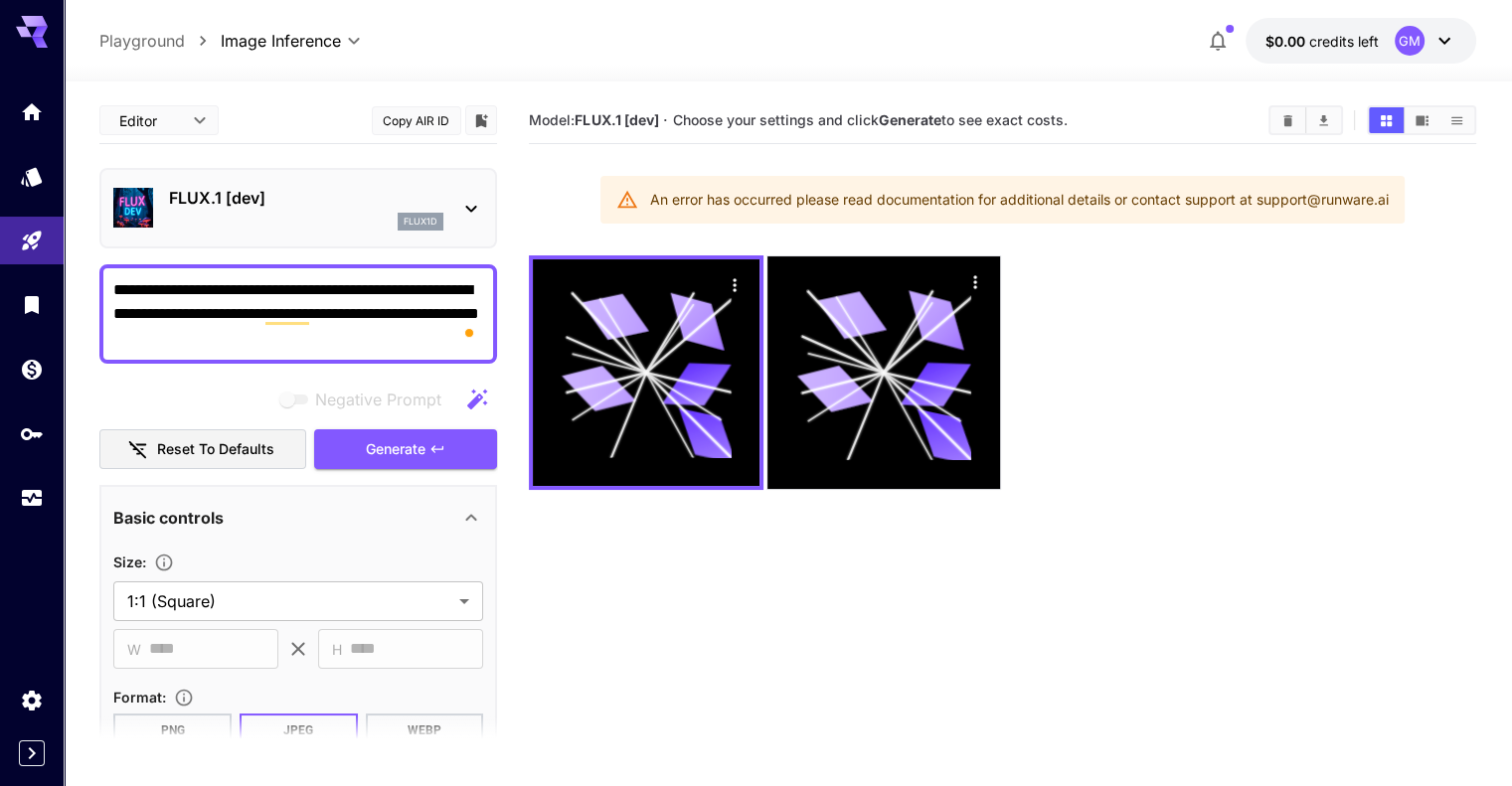 click on "**********" at bounding box center (298, 314) 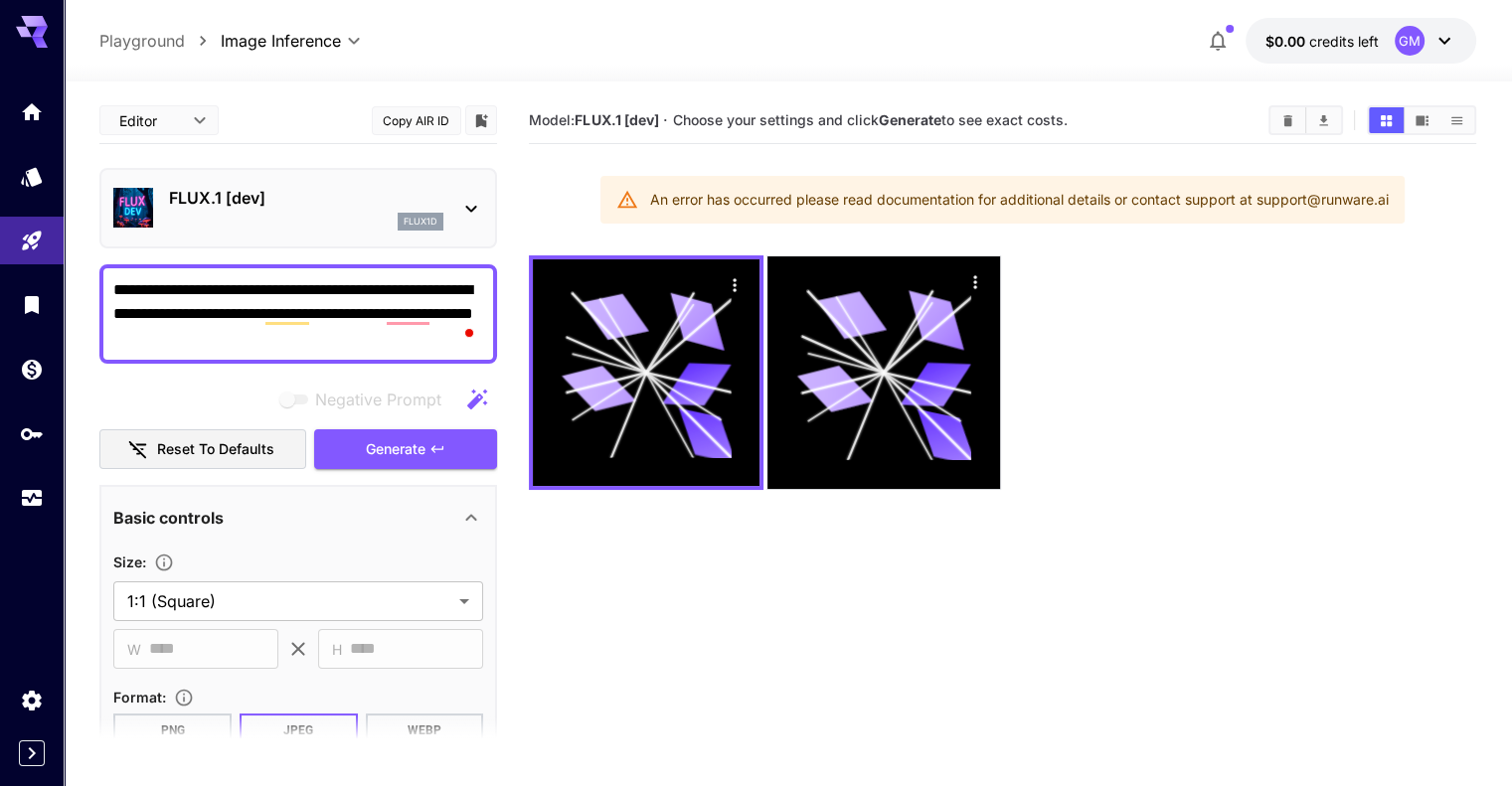click on "**********" at bounding box center (298, 314) 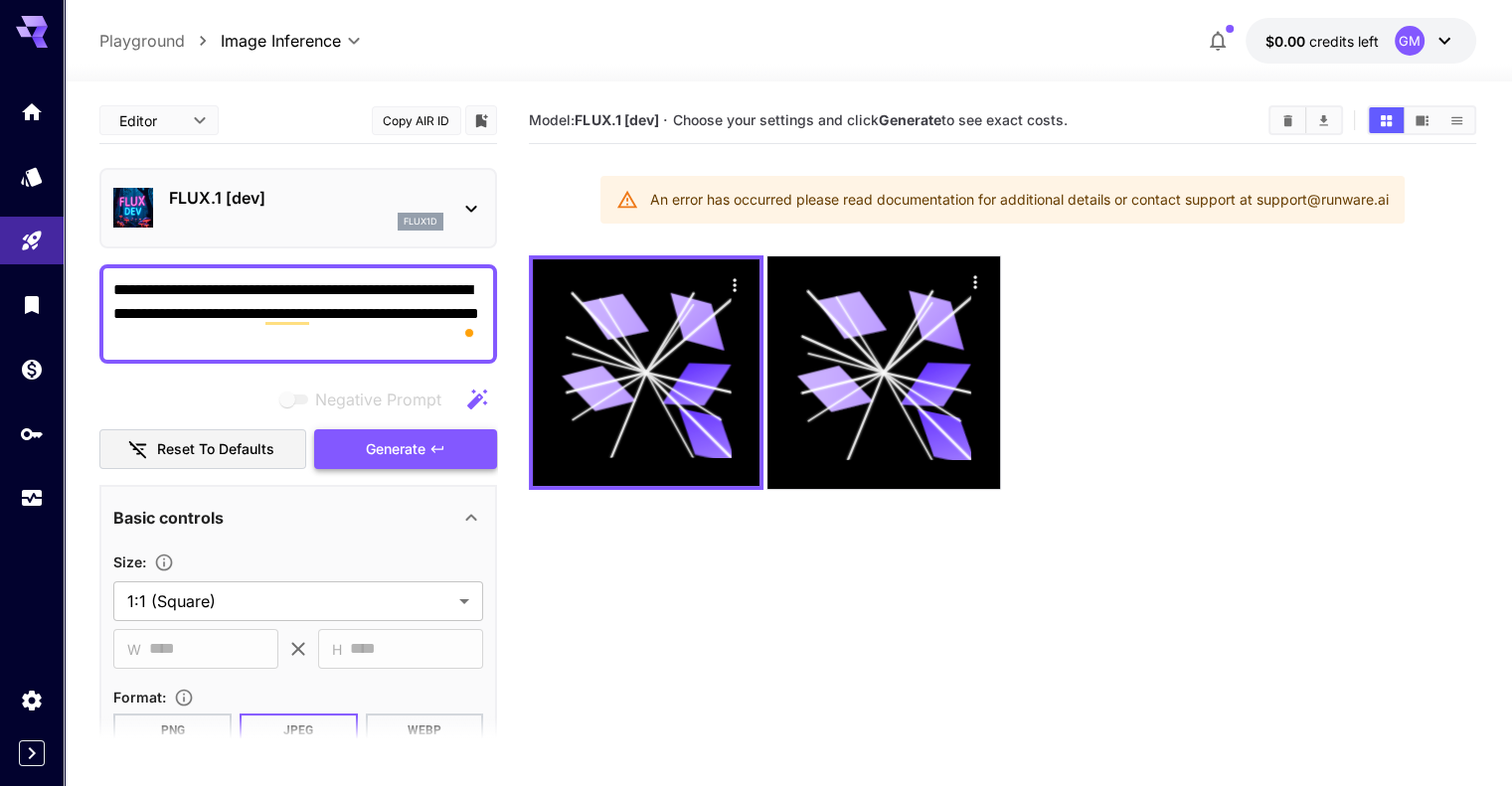type on "**********" 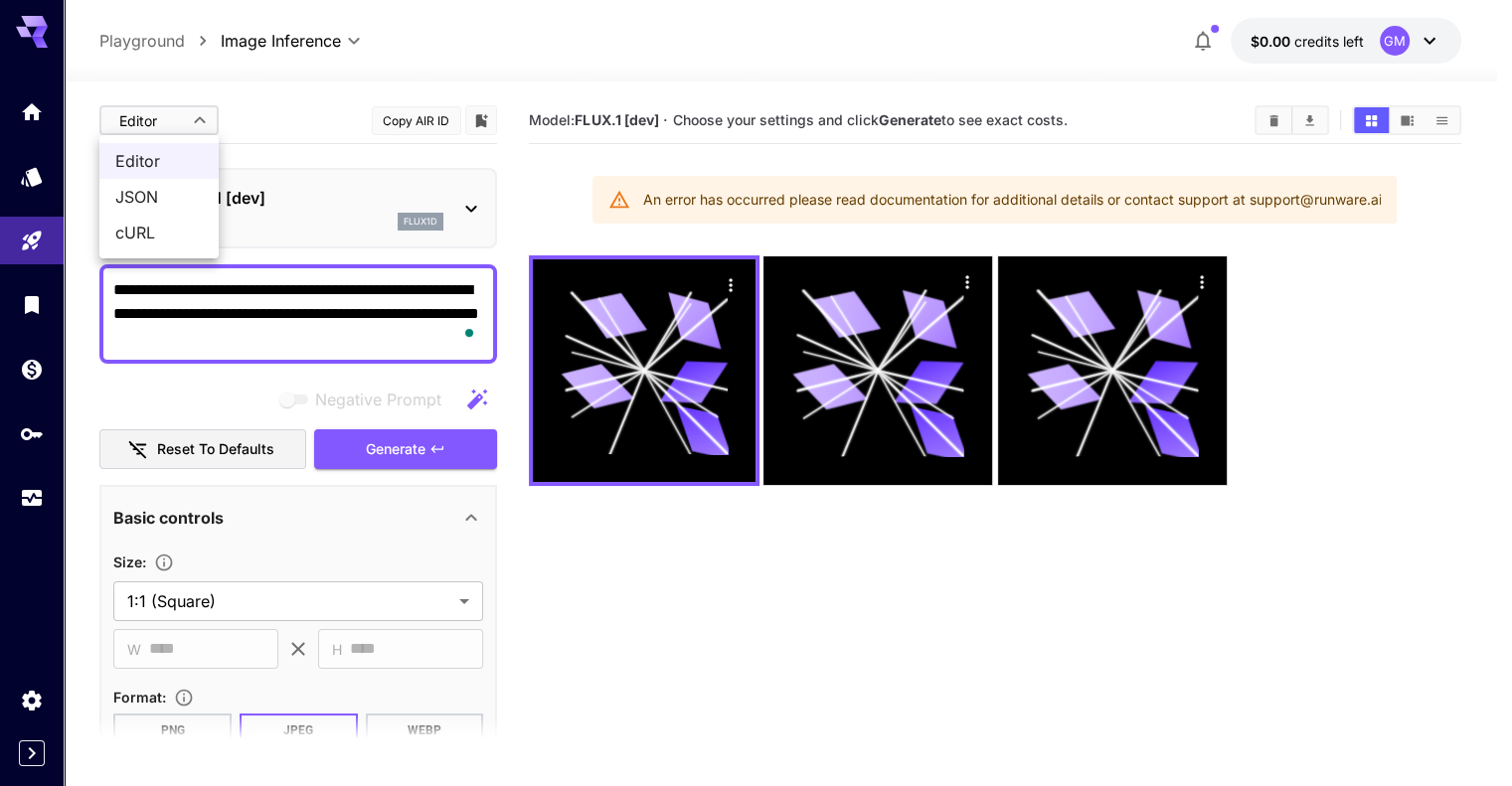 click on "**********" at bounding box center [756, 471] 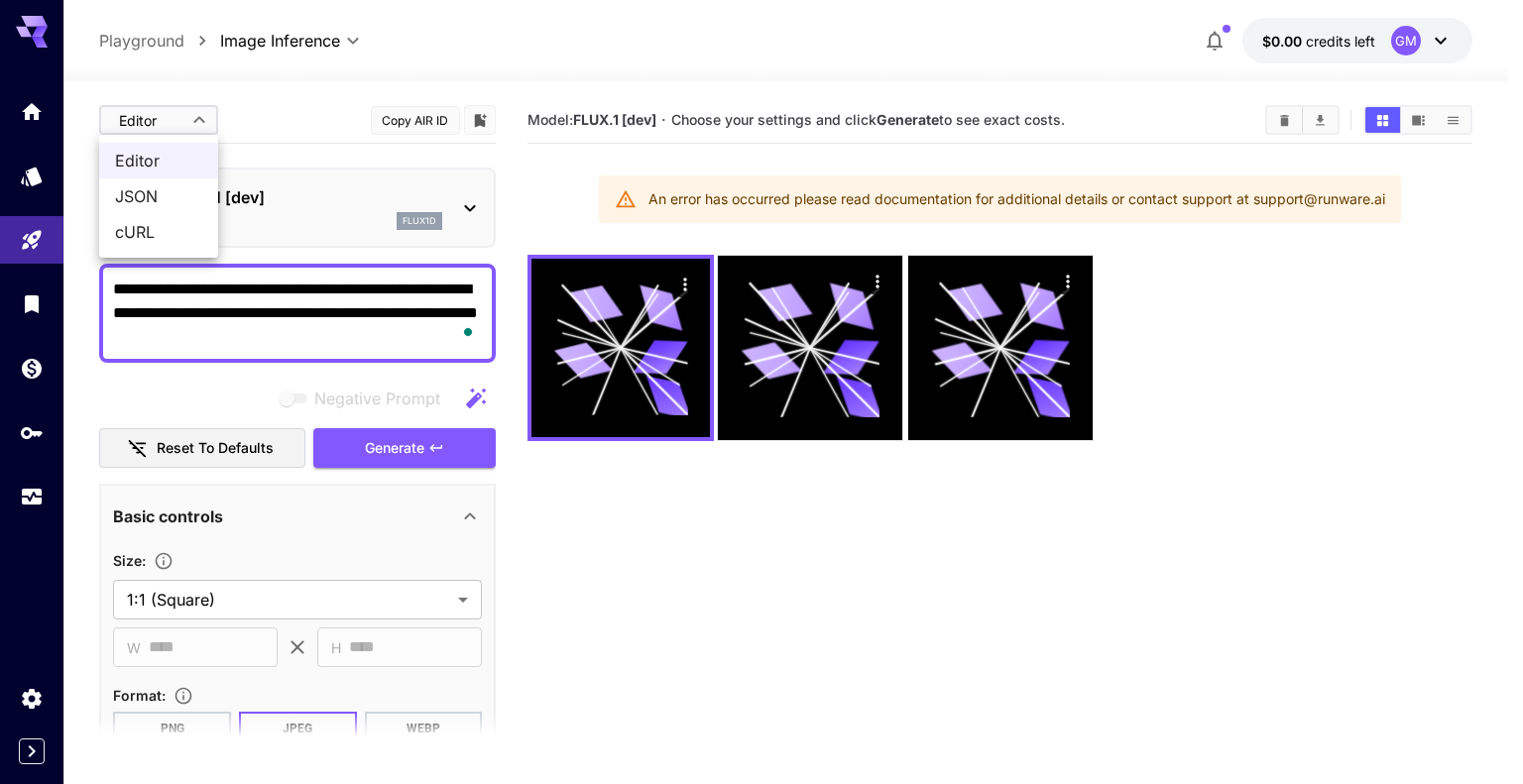 drag, startPoint x: 454, startPoint y: 189, endPoint x: 463, endPoint y: 199, distance: 13.453624 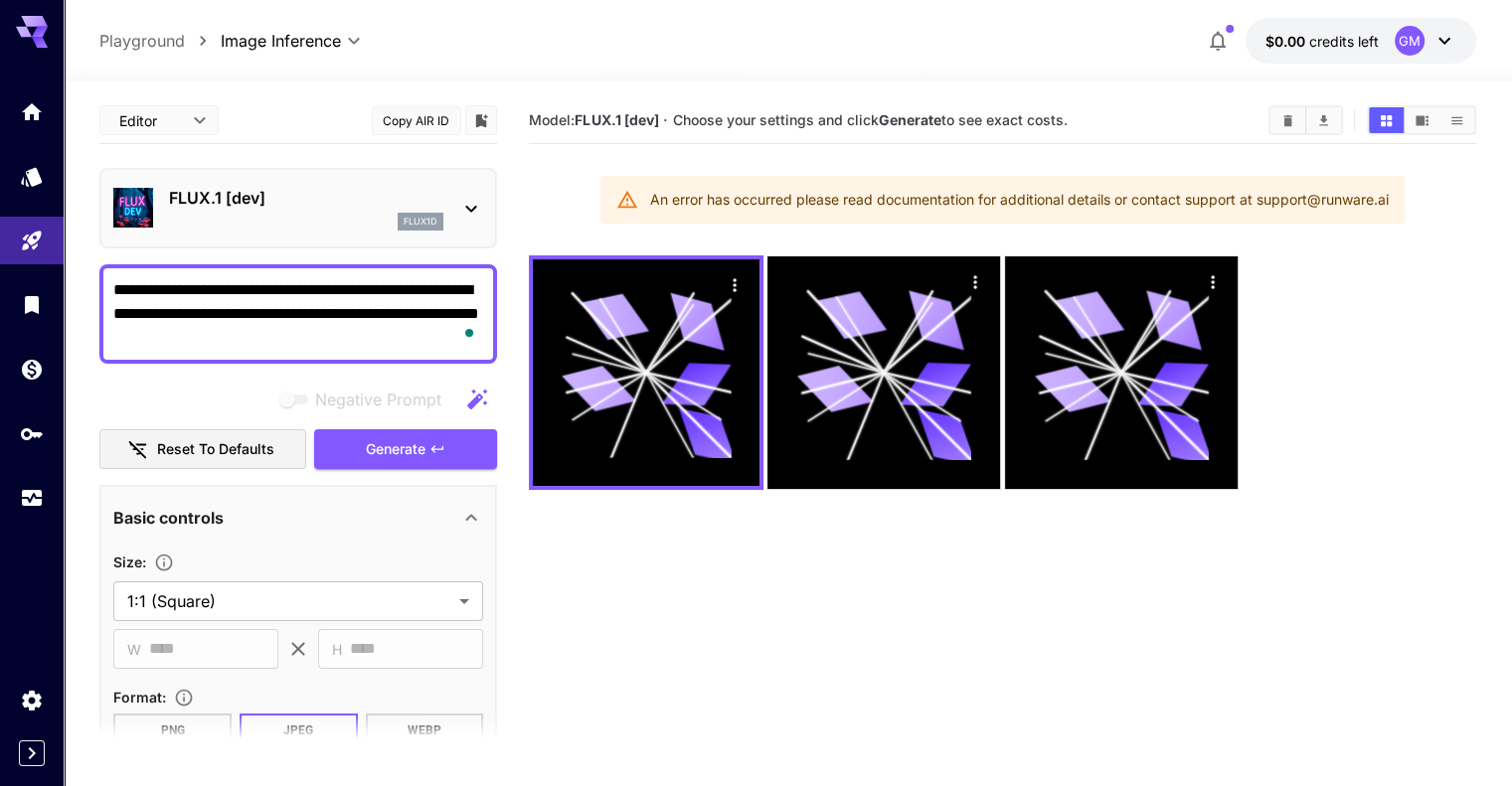 click 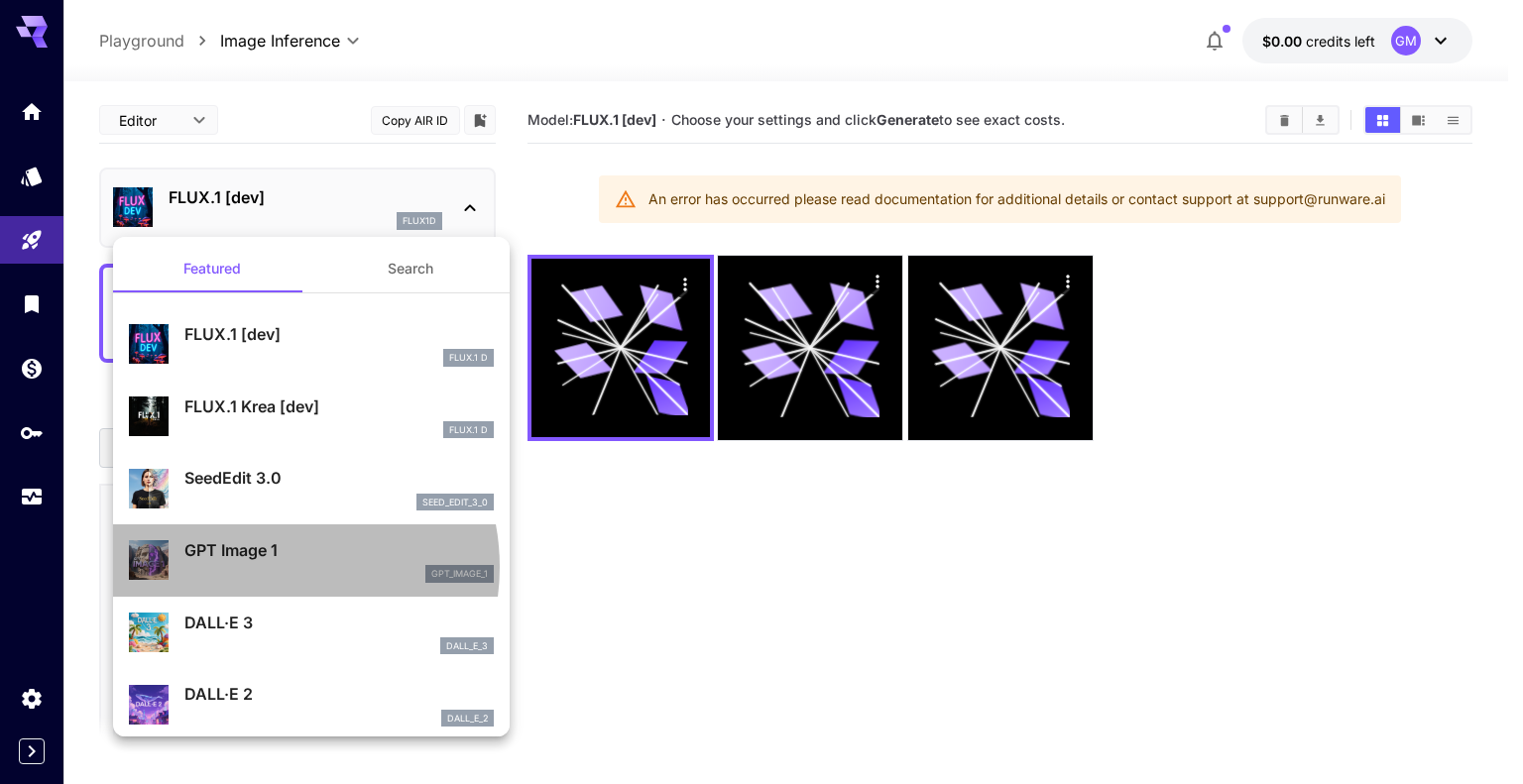 click on "gpt_image_1" at bounding box center (339, 574) 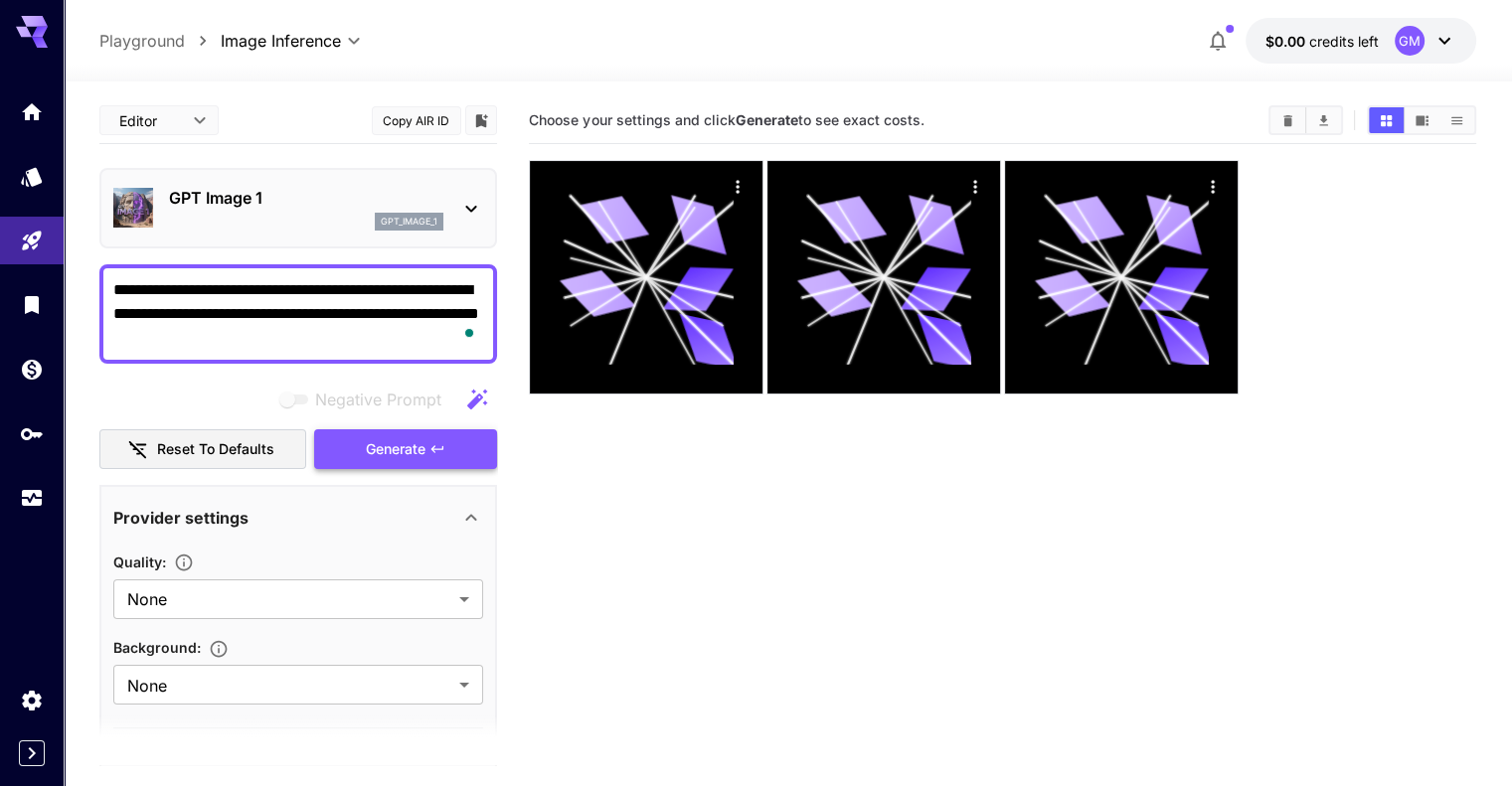 click on "Generate" at bounding box center (396, 449) 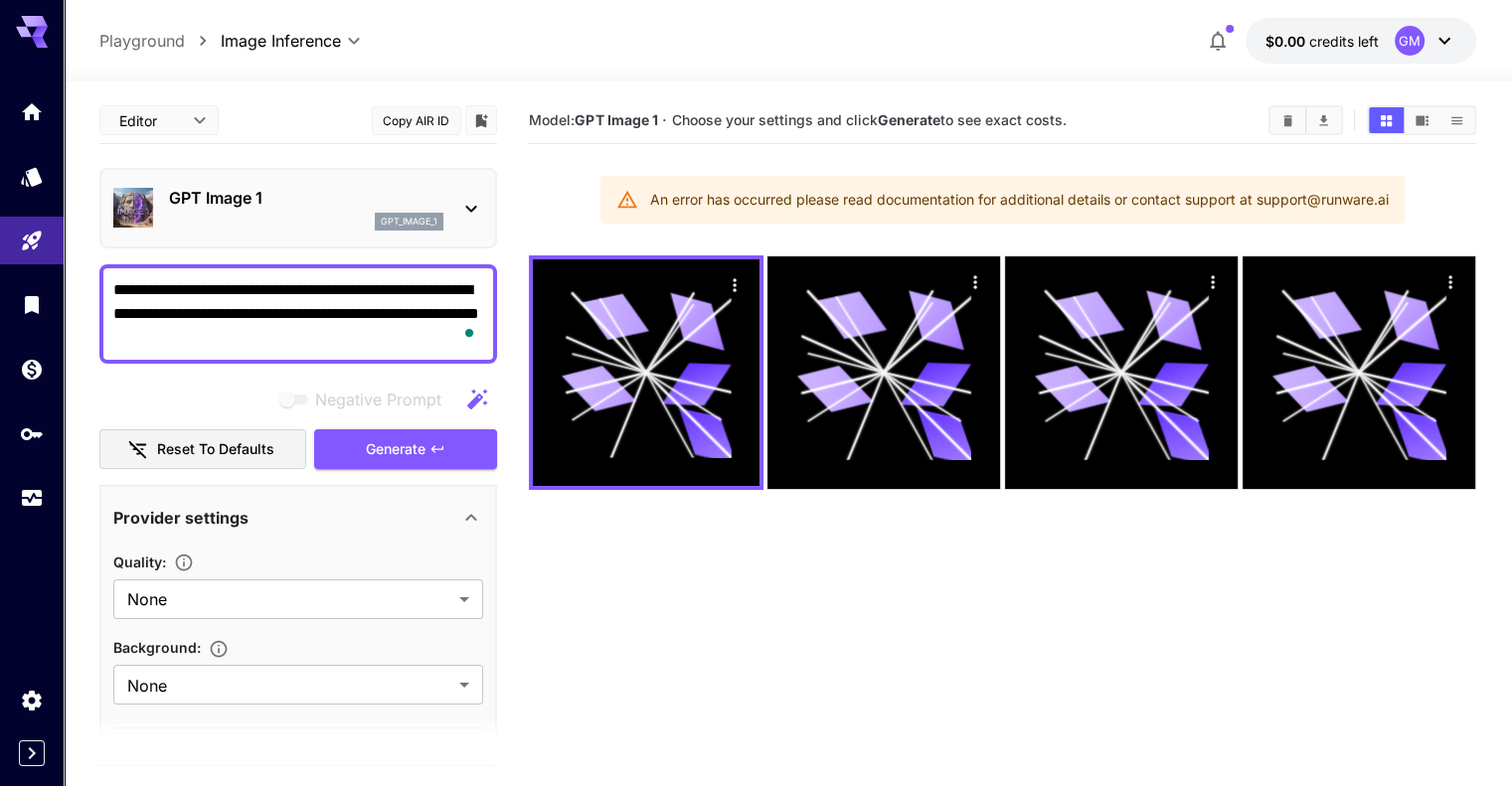 click on "GM" at bounding box center (1426, 41) 